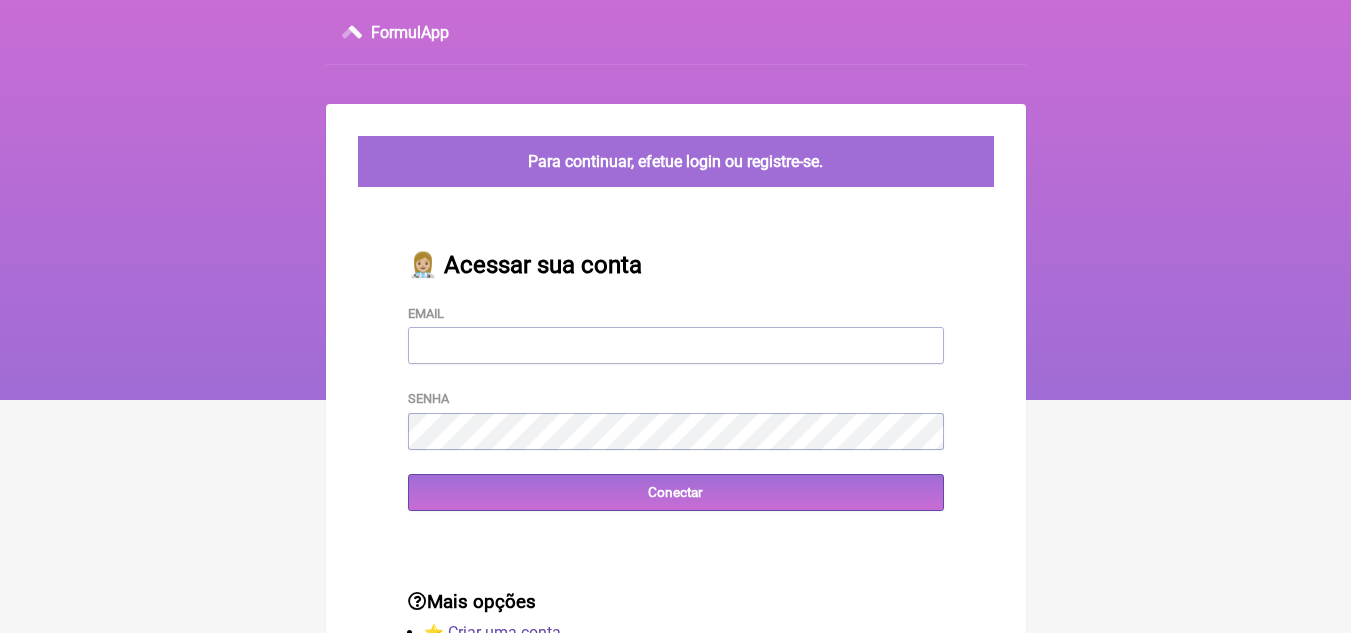 scroll, scrollTop: 0, scrollLeft: 0, axis: both 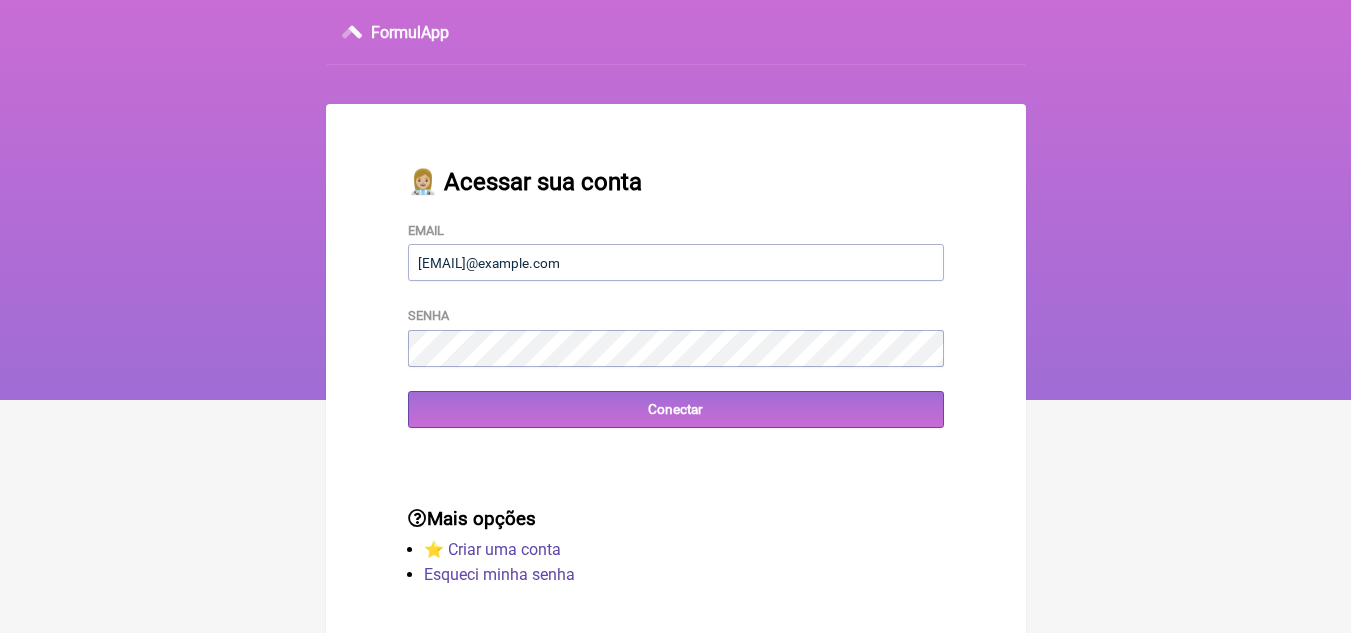 click on "Conectar" at bounding box center [676, 409] 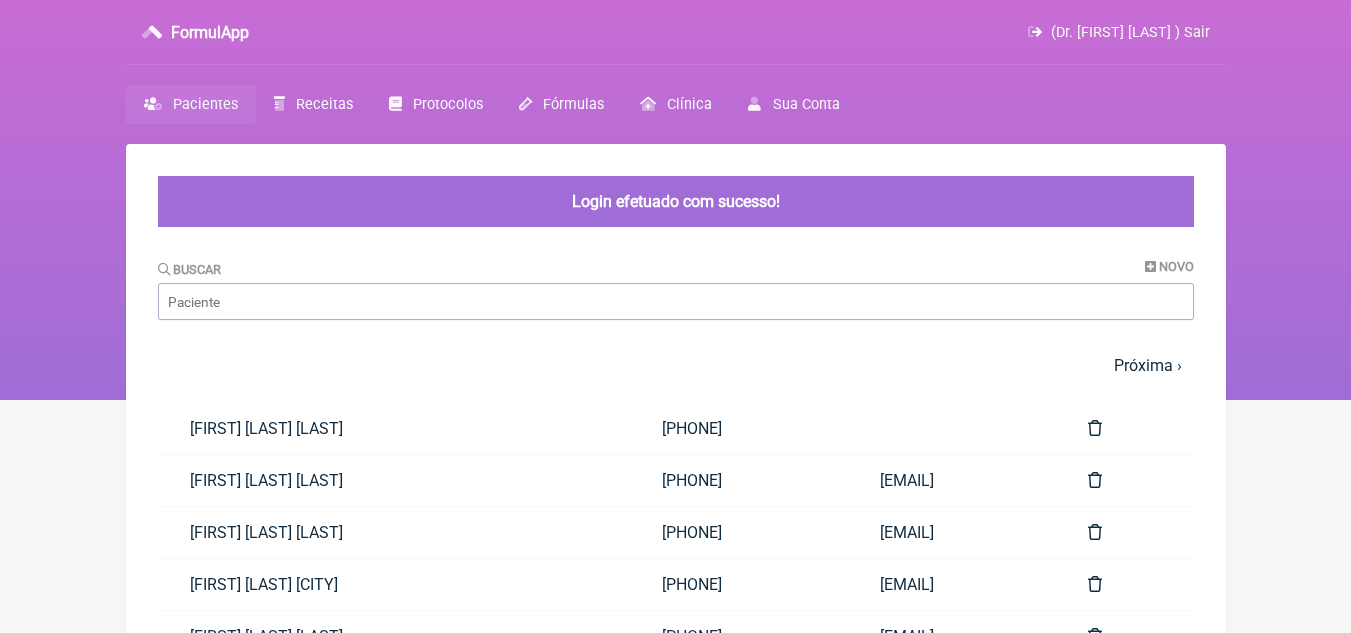 scroll, scrollTop: 0, scrollLeft: 0, axis: both 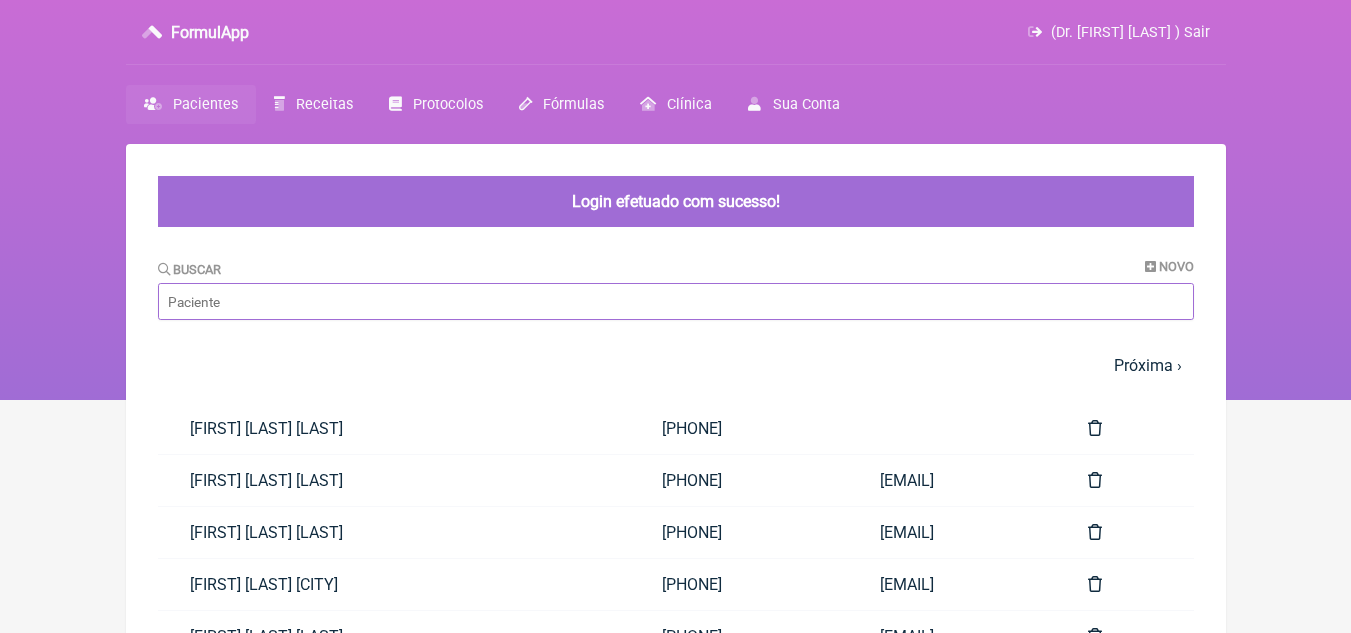 click on "Buscar" at bounding box center [676, 301] 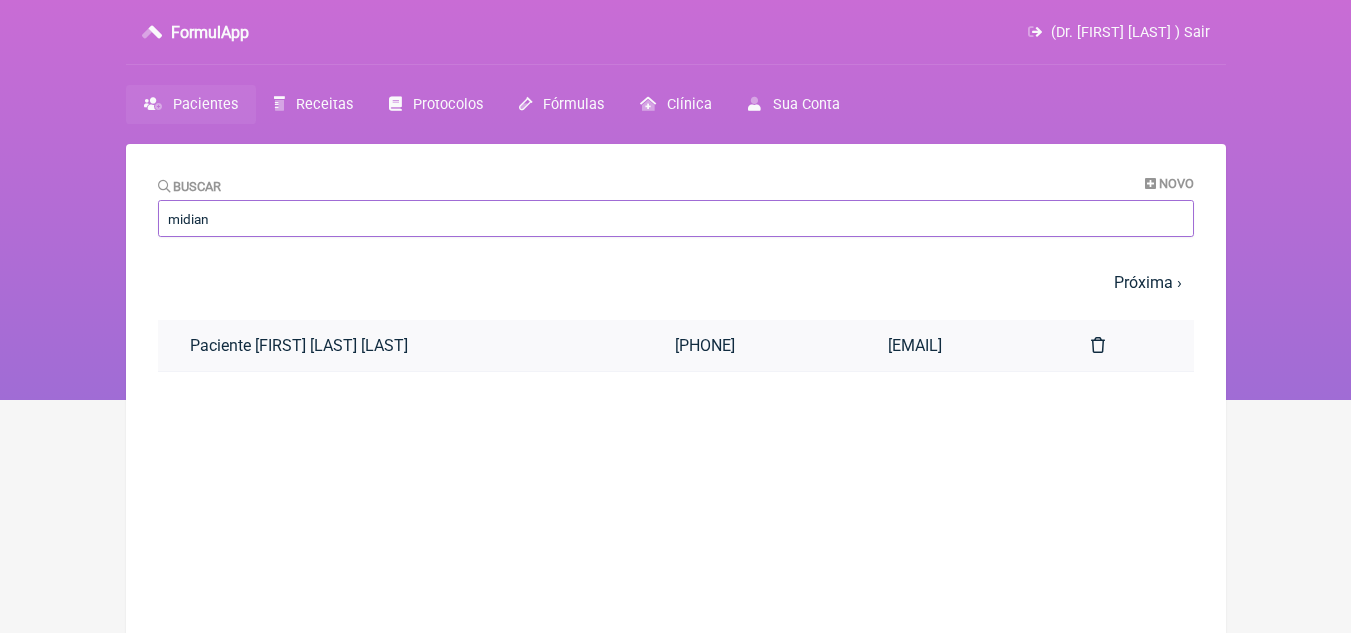 type on "midian" 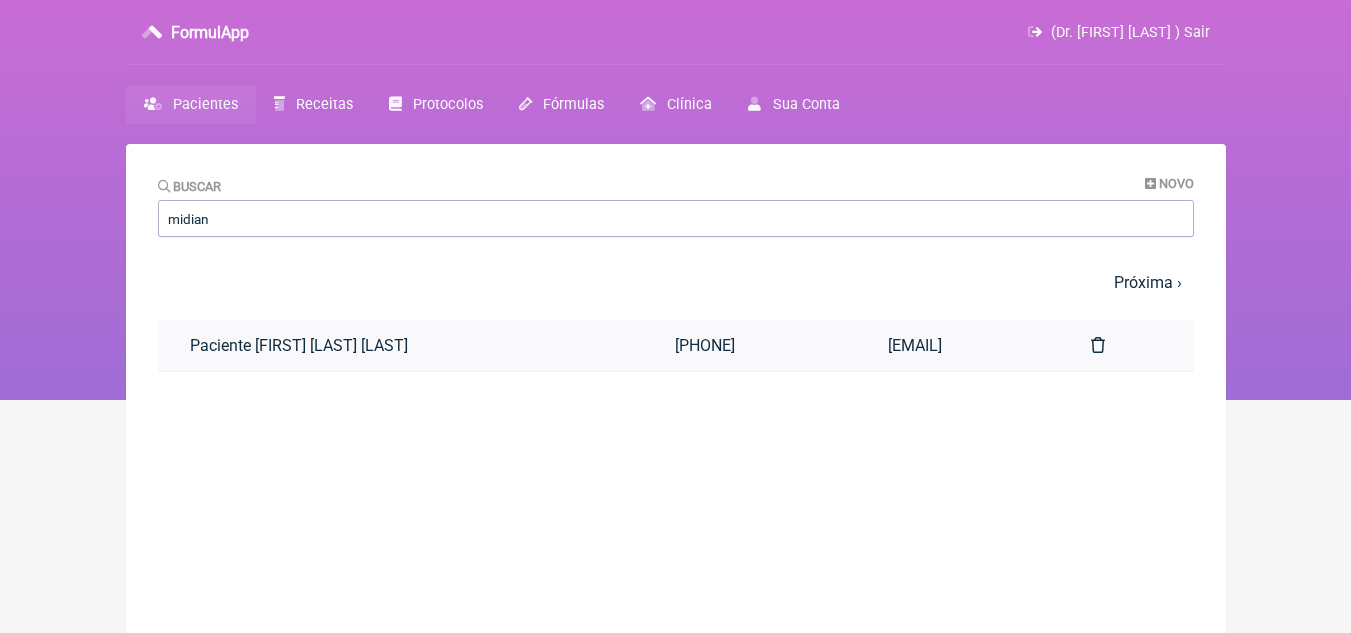 click on "[FIRST] [LAST] [LAST]" at bounding box center [400, 345] 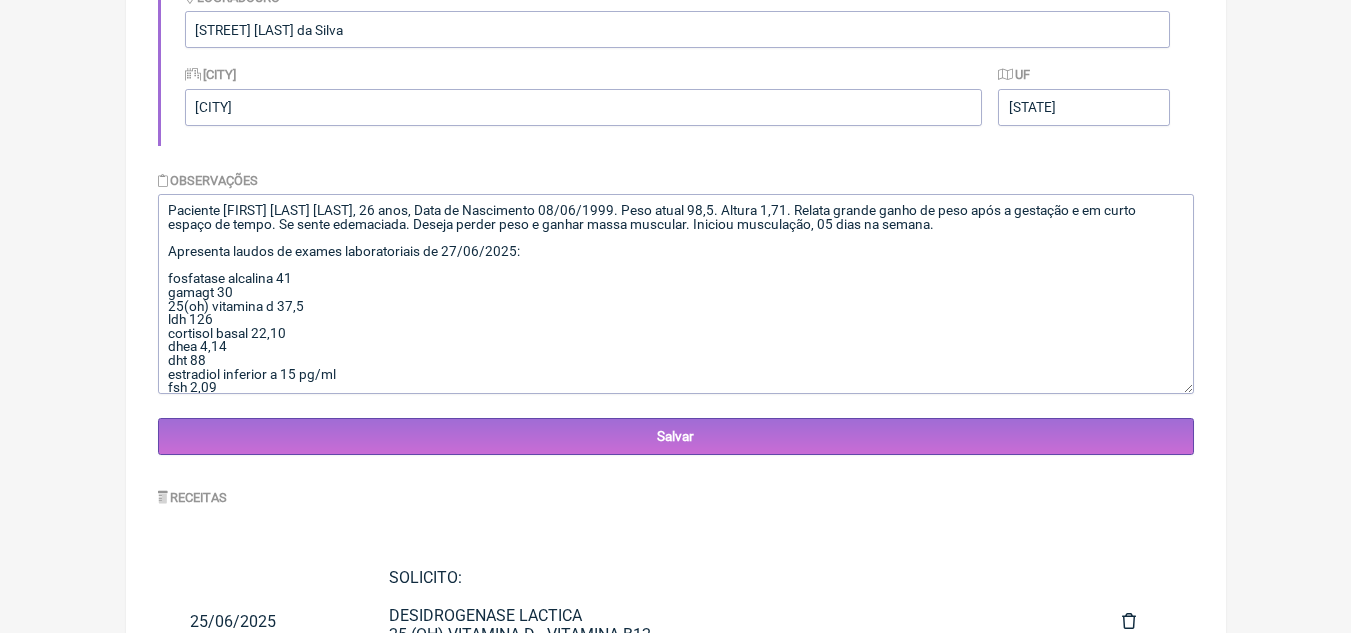 scroll, scrollTop: 659, scrollLeft: 0, axis: vertical 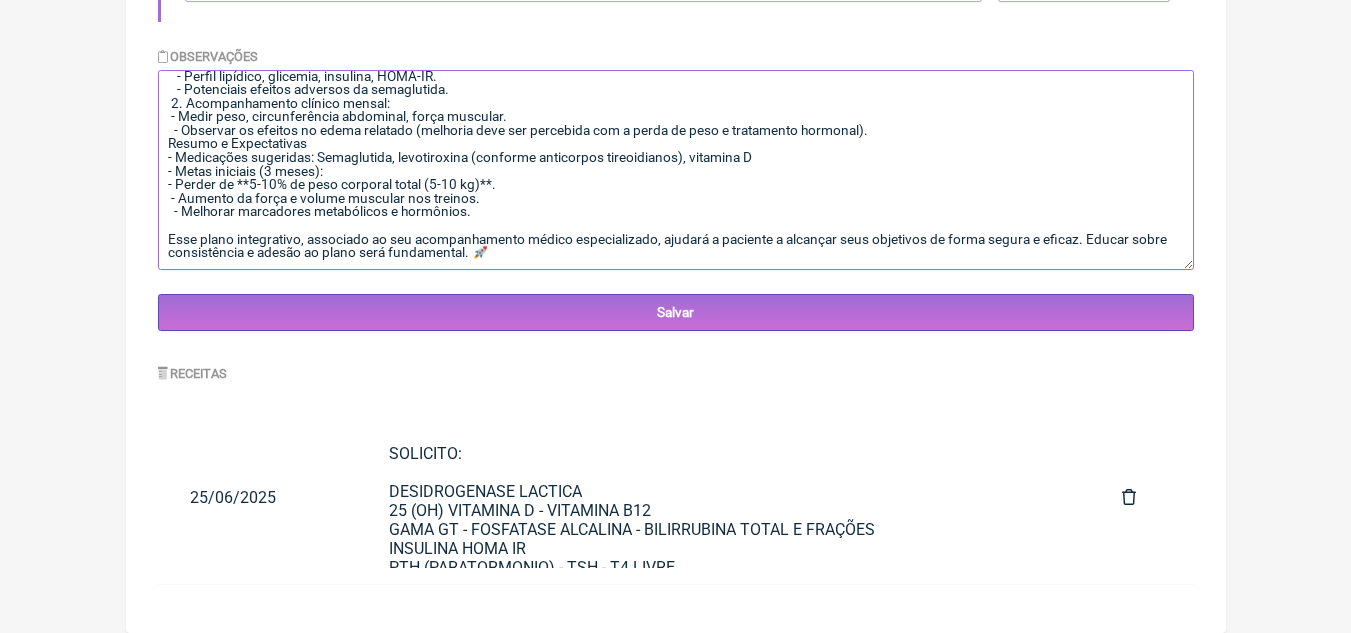 click at bounding box center (676, 170) 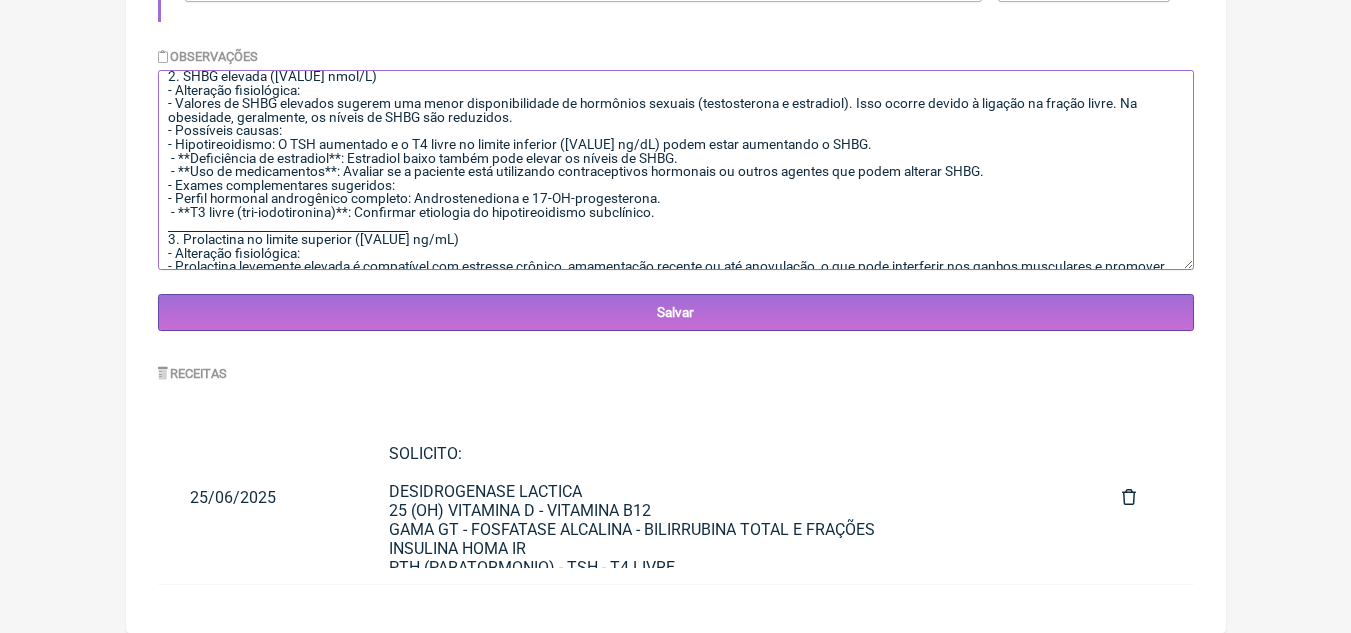 scroll, scrollTop: 1617, scrollLeft: 0, axis: vertical 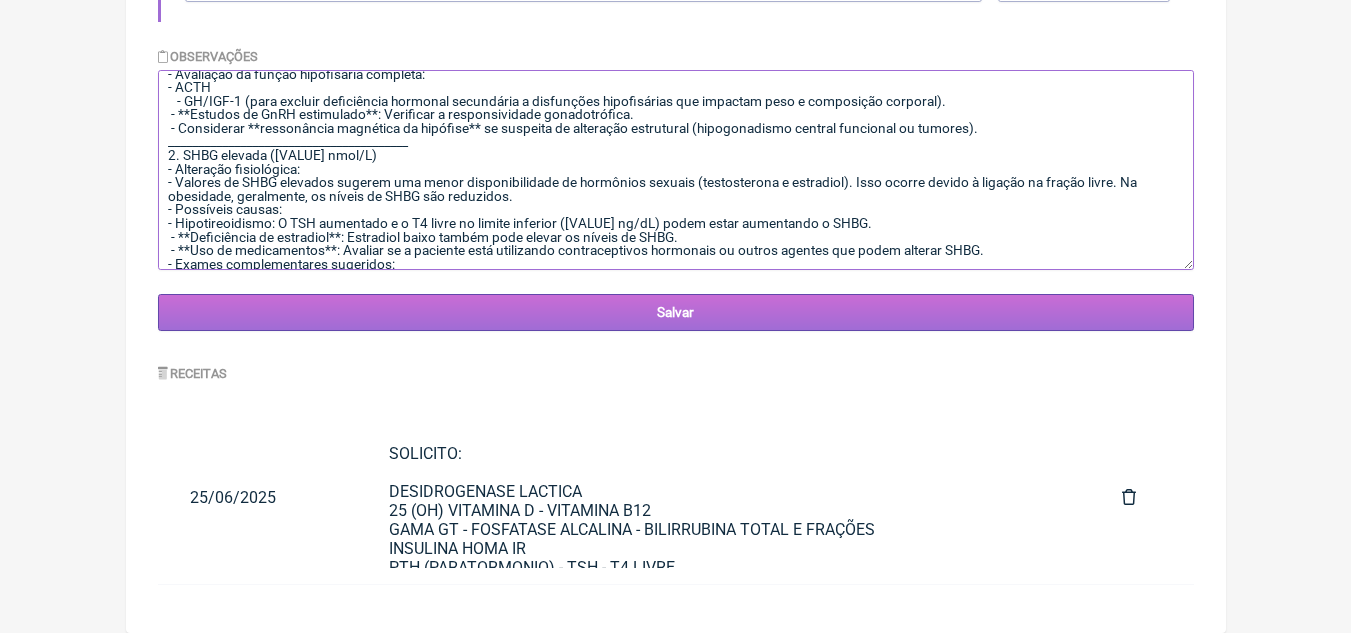 type on "Paciente Midian da Silva Araujo, 26 anos, Data de Nascimento 08/06/1999. Peso atual 98,5. Altura 1,71. Relata grande ganho de peso após a gestação e em curto espaço de tempo. Se sente edemaciada. Deseja perder peso e ganhar massa muscular. Iniciou musculação, 05 dias na semana.
Apresenta laudos de exames laboratoriais de 27/06/2025:
fosfatase alcalina 41
gamagt 30
25(oh) vitamina d 37,5
ldh 126
cortisol basal 22,10
dhea 4,14
dht 88
estradiol inferior a 15 pg/ml
fsh 2,09
lh 3,61
prolactina 17,34
pth intacto 19
globulina ligadora de hormônios sexuais 130,3
t4 livre 0,78
testosterona total 35,57
tsh 5,14
testosterona livre 0,233
vitamina b12 481
homa-ir 1,68 insulina 7,1 glicose 96
Planejamento Terapêutico para a Paciente Midian da Silva Araujo
Com base nas informações clínicas da paciente e nos resultados dos exames laboratoriais apresentados, um plano integrado pode ser traçado de forma segura, envolvendo a abordagem medicamentosa, ajustes no estilo de vida e monitoramento contínuo.
Seguem as ações r..." 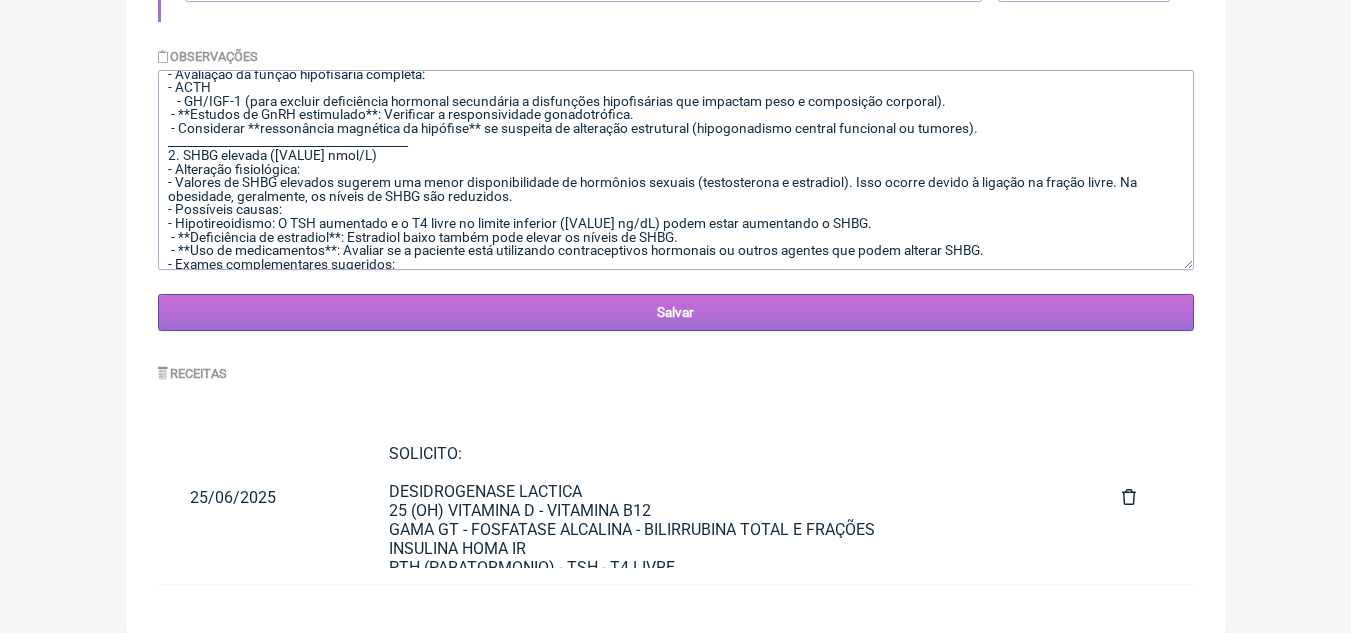click on "Salvar" at bounding box center (676, 312) 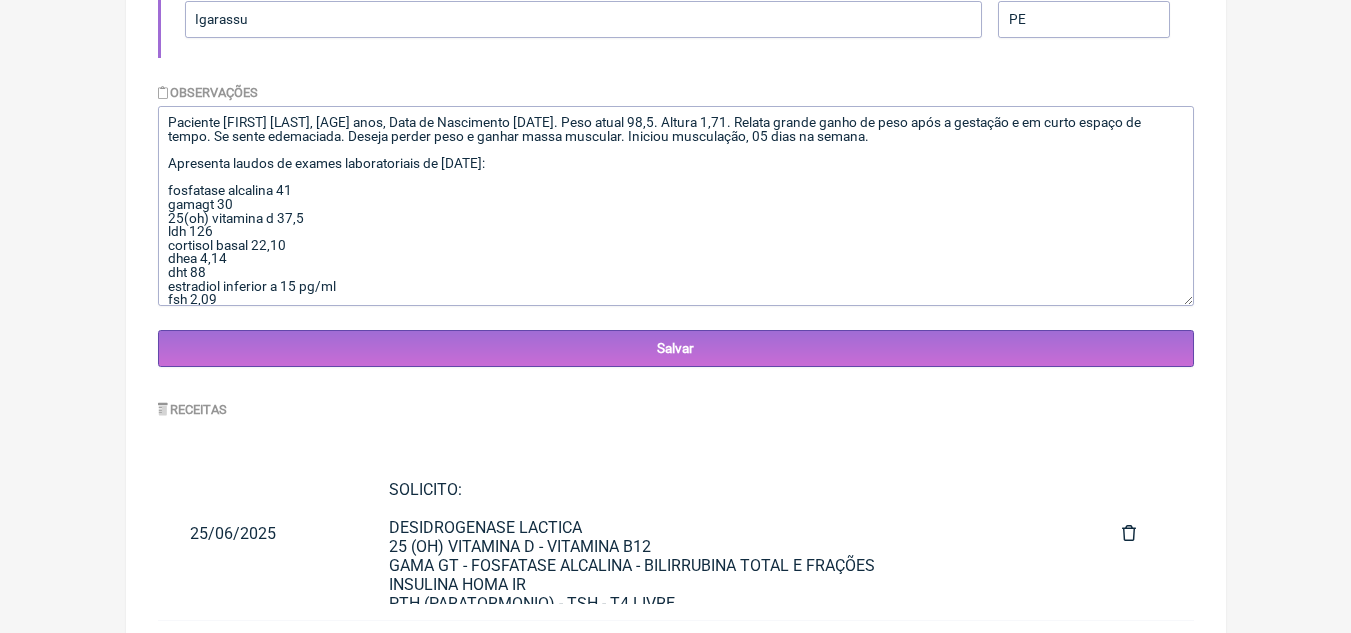 scroll, scrollTop: 742, scrollLeft: 0, axis: vertical 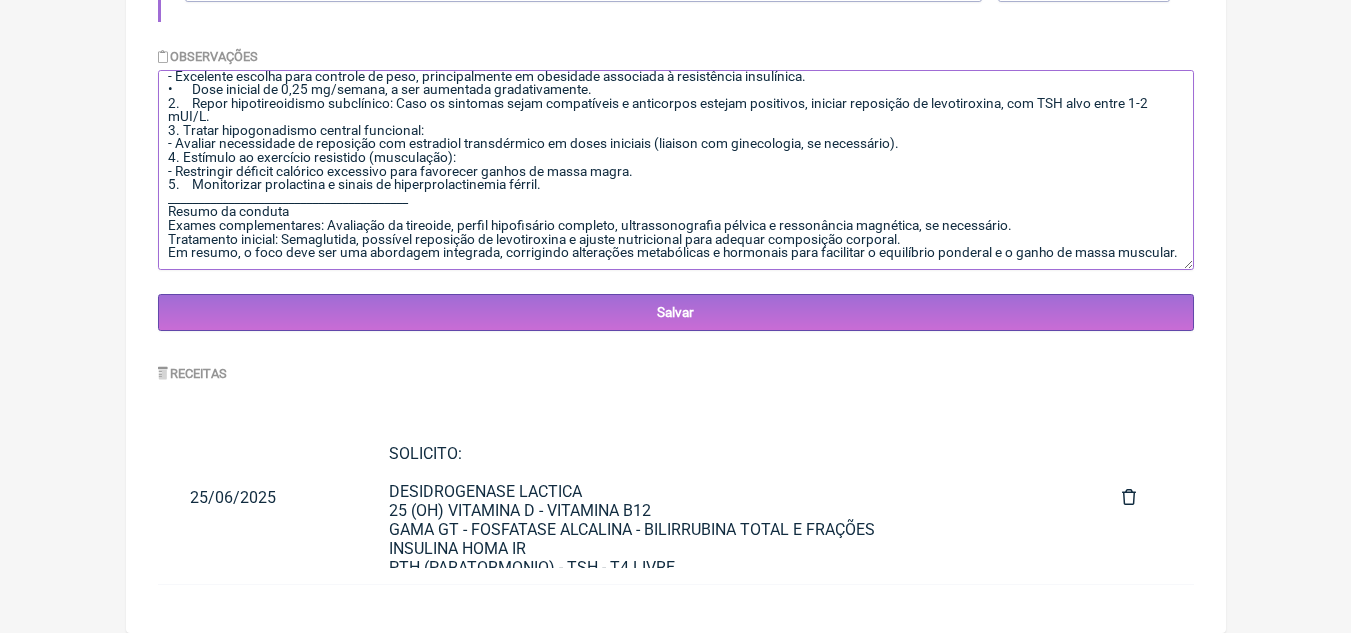 click at bounding box center [676, 170] 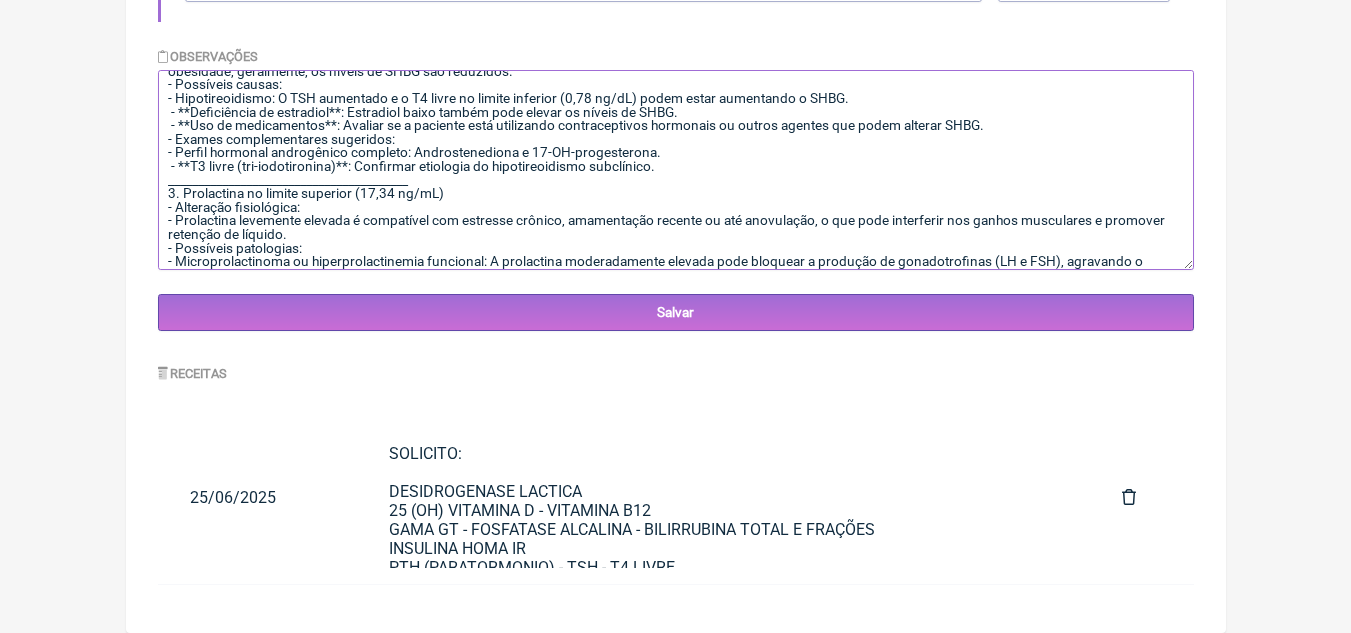 scroll, scrollTop: 1653, scrollLeft: 0, axis: vertical 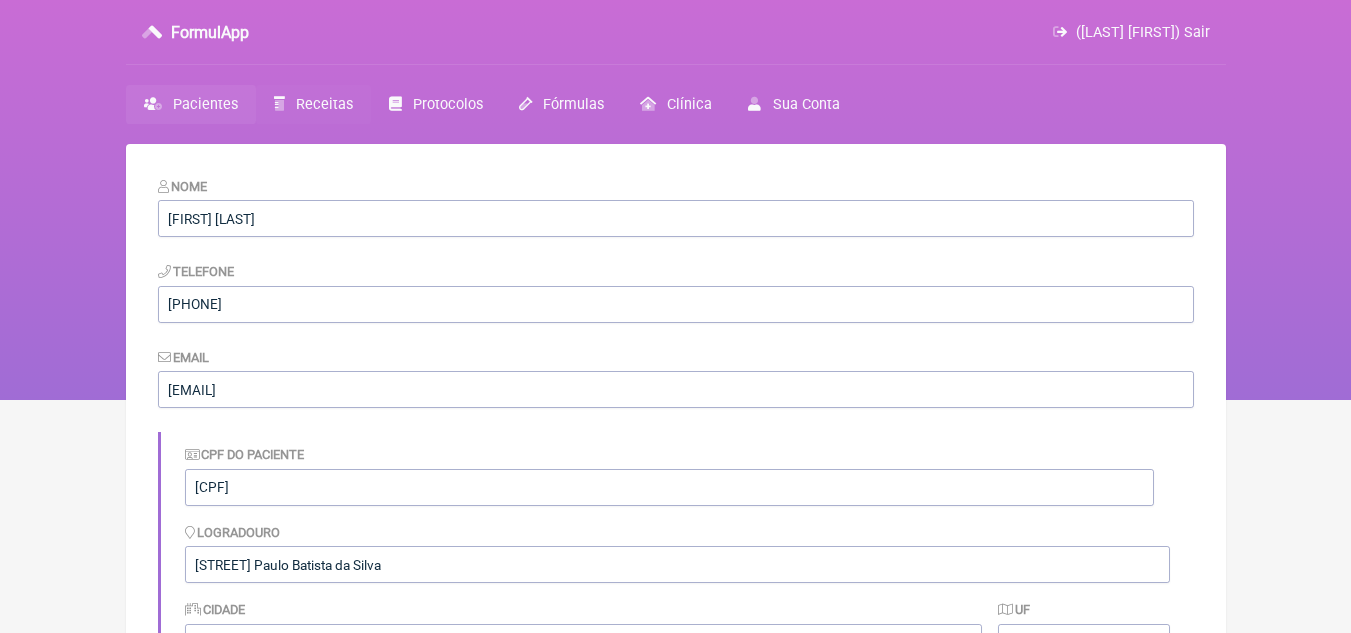 click on "Receitas" at bounding box center [324, 104] 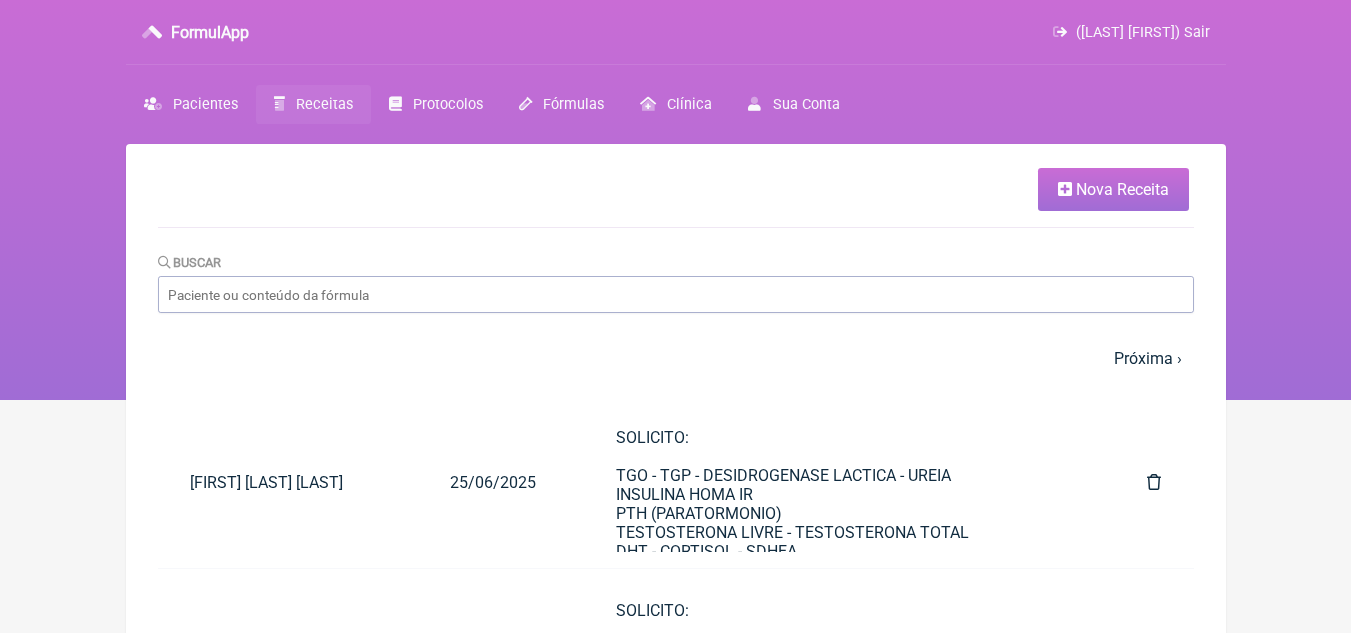 click on "Nova Receita" at bounding box center [1122, 189] 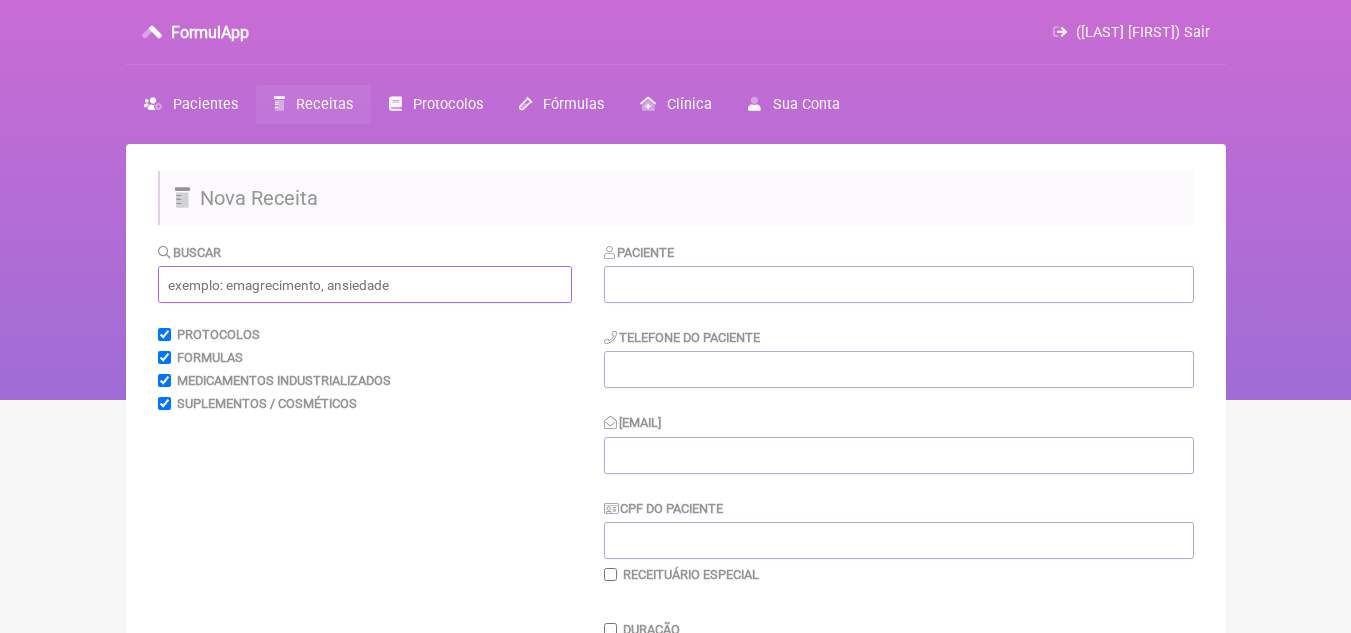click at bounding box center [365, 284] 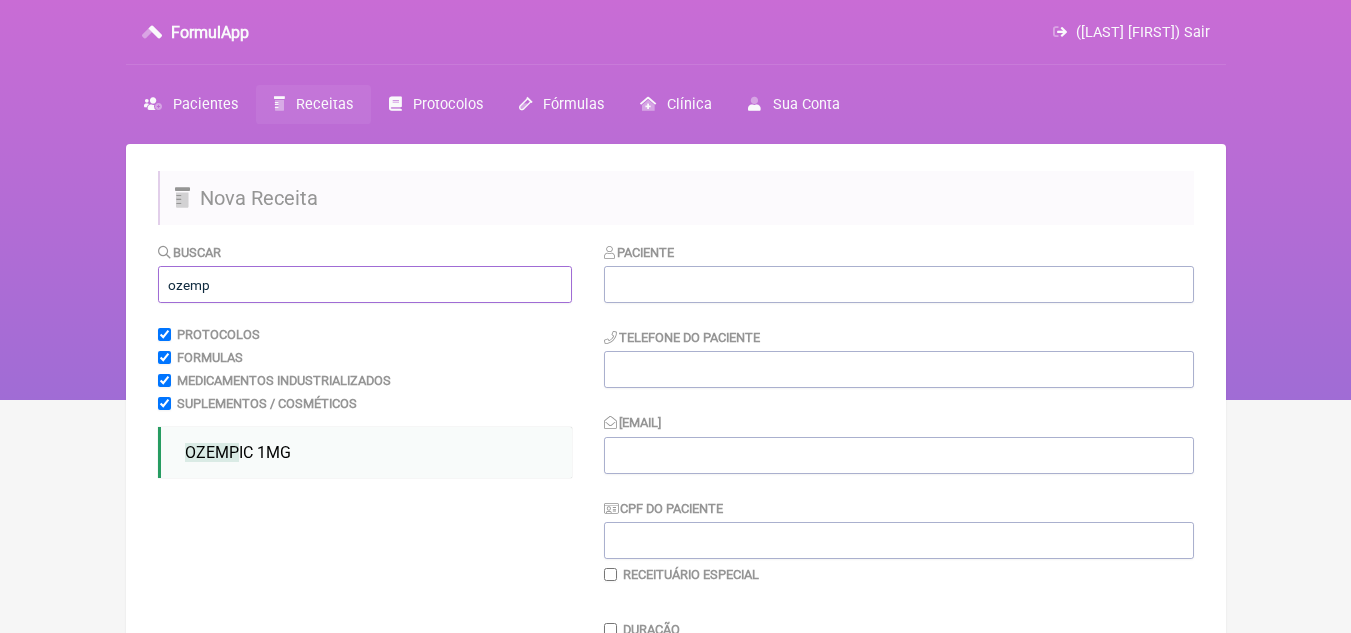type on "ozemp" 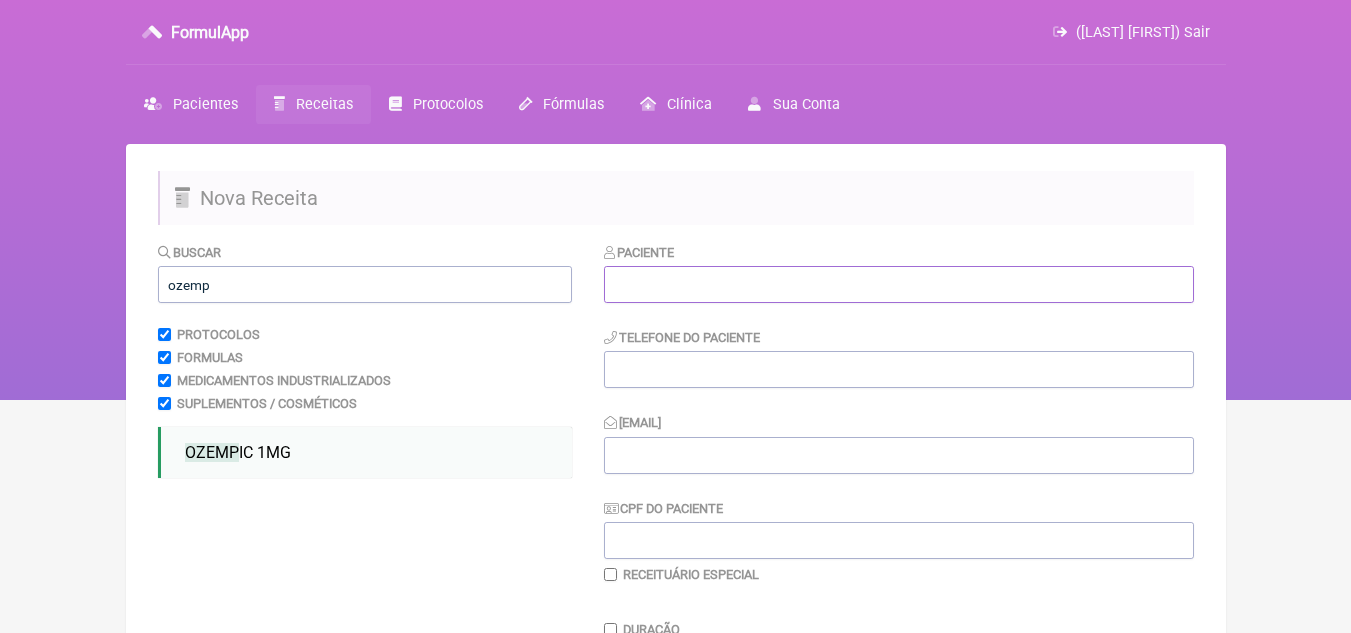 click at bounding box center (899, 284) 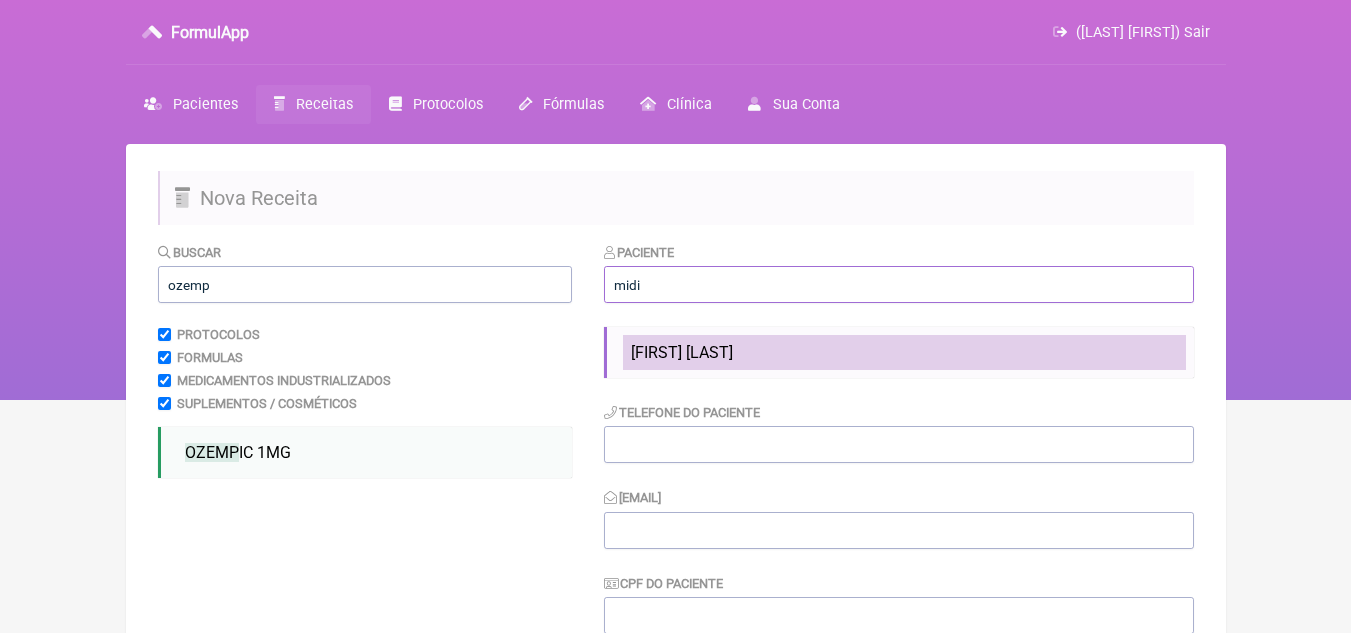 type on "midi" 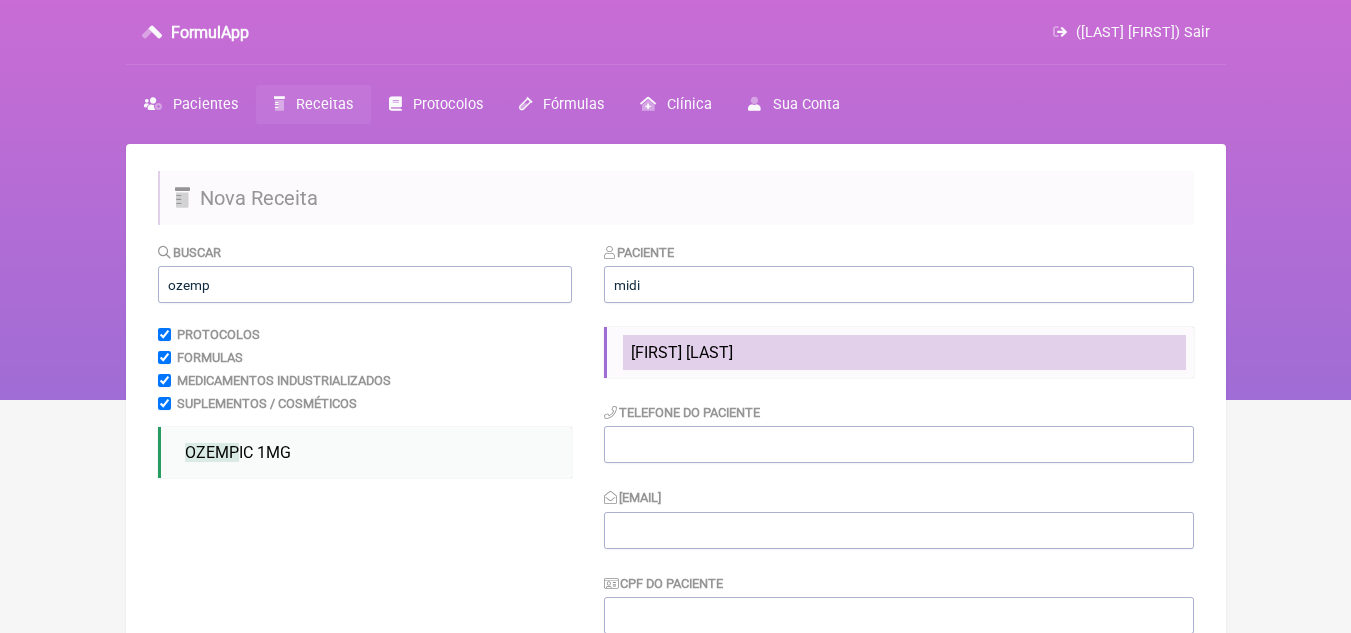 click on "[FIRST] [LAST]" at bounding box center (682, 352) 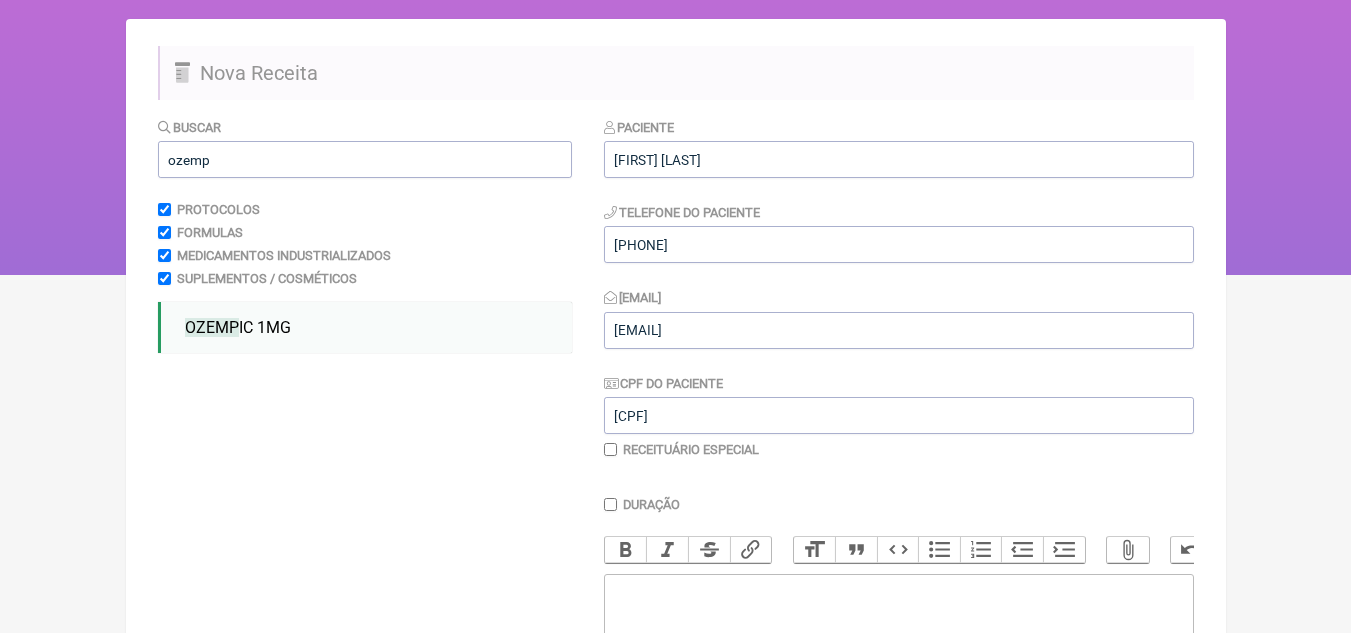 scroll, scrollTop: 200, scrollLeft: 0, axis: vertical 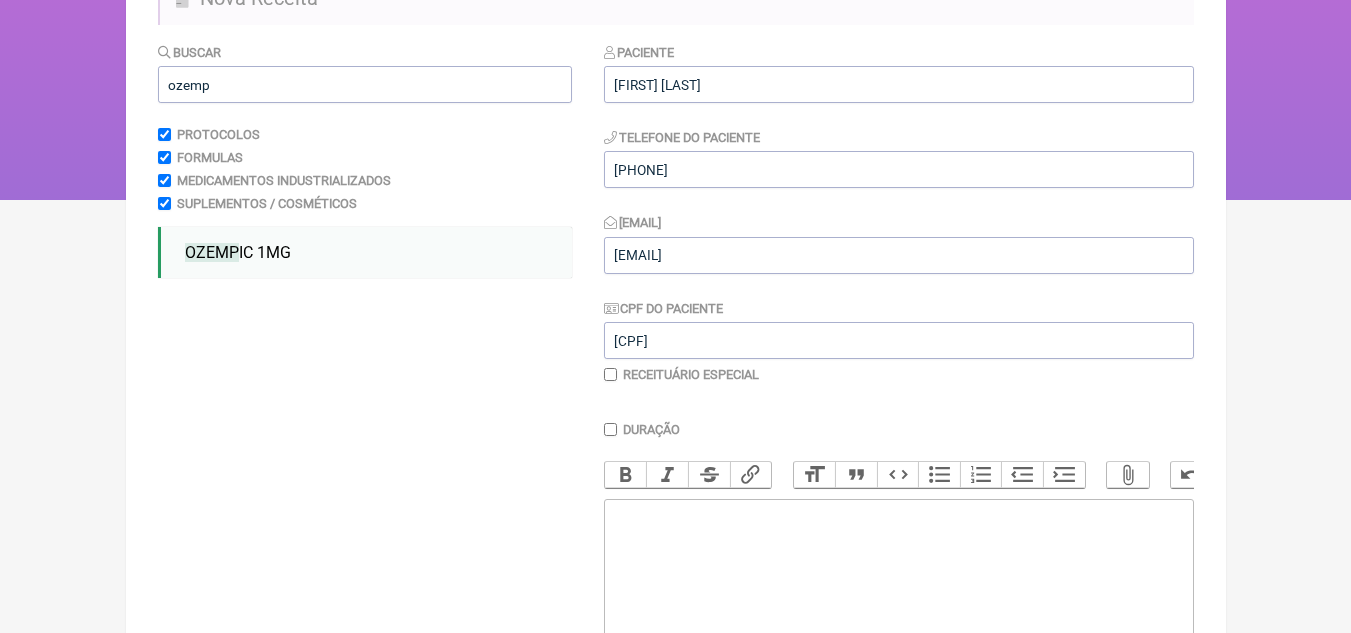 click on "Buscar
ozemp
Protocolos
Formulas
Medicamentos Industrializados
Suplementos / Cosméticos
OZEMP IC 1MG
Link
Unlink" at bounding box center [676, 445] 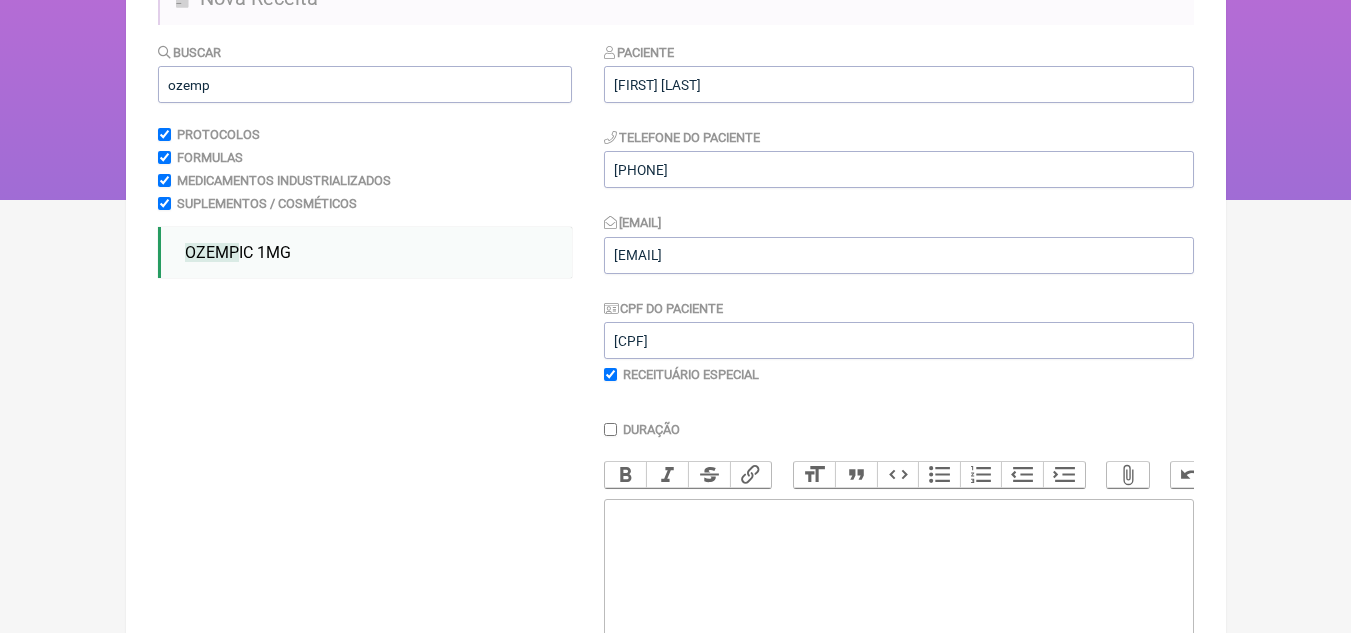 checkbox on "true" 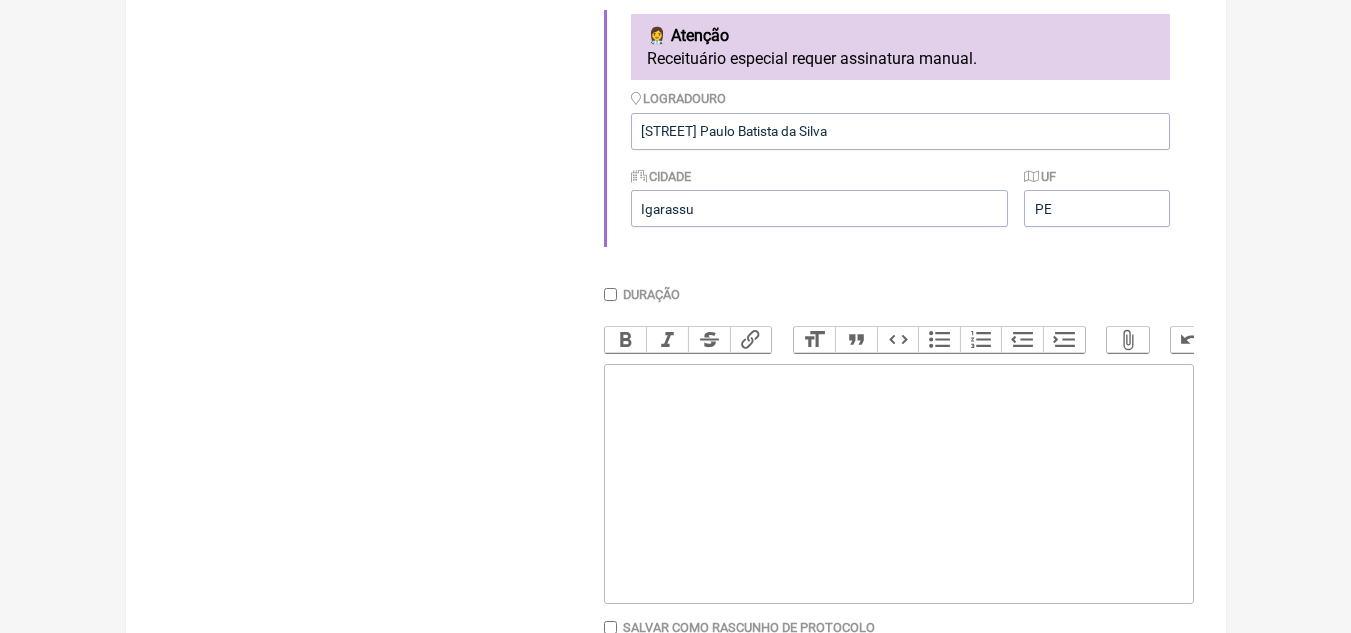 scroll, scrollTop: 600, scrollLeft: 0, axis: vertical 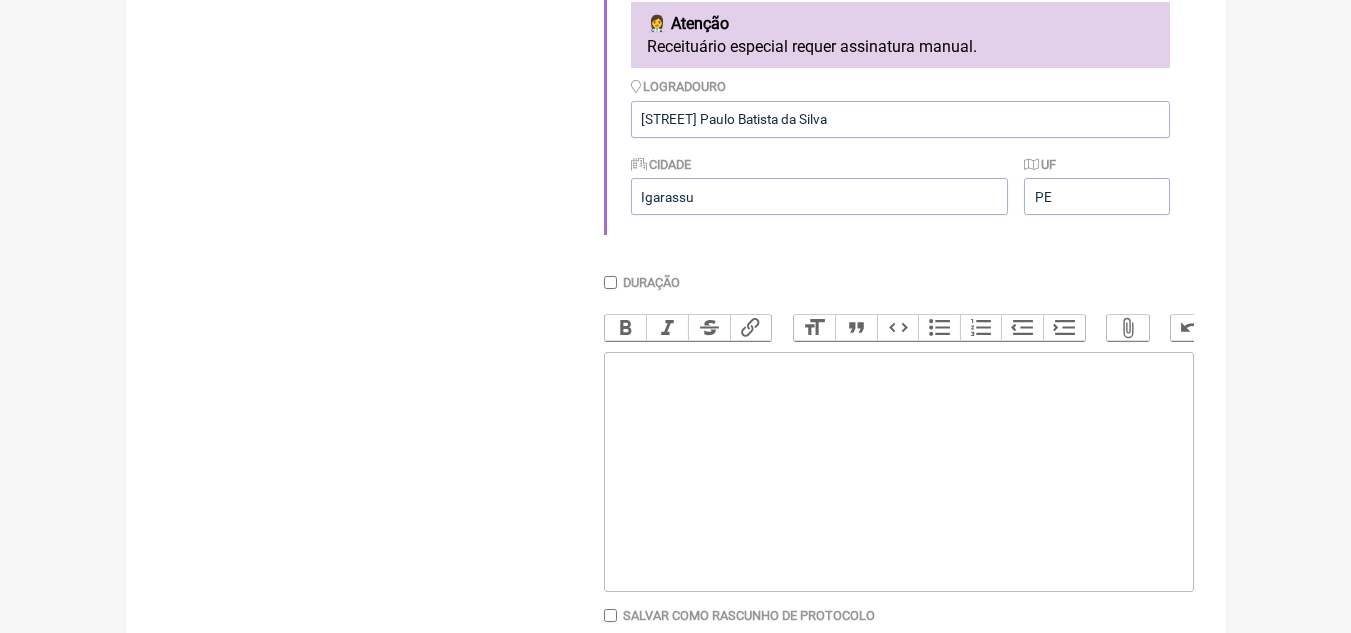 click at bounding box center (899, 472) 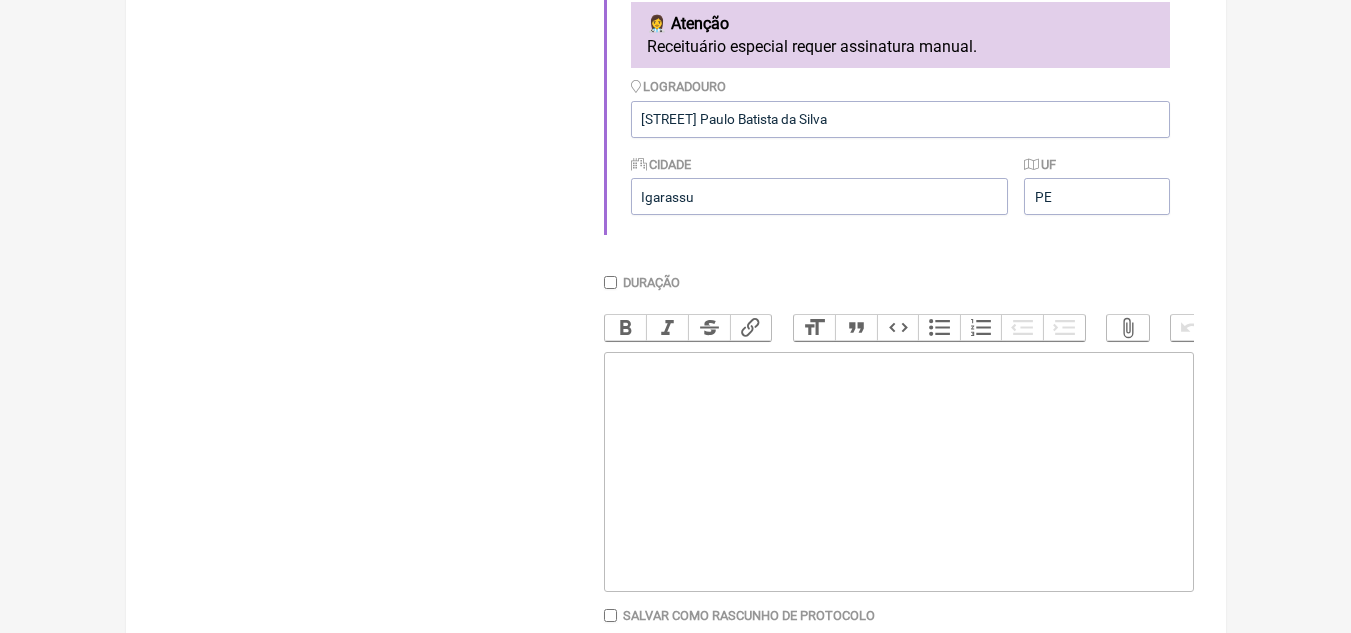 type on "<div>u</div>" 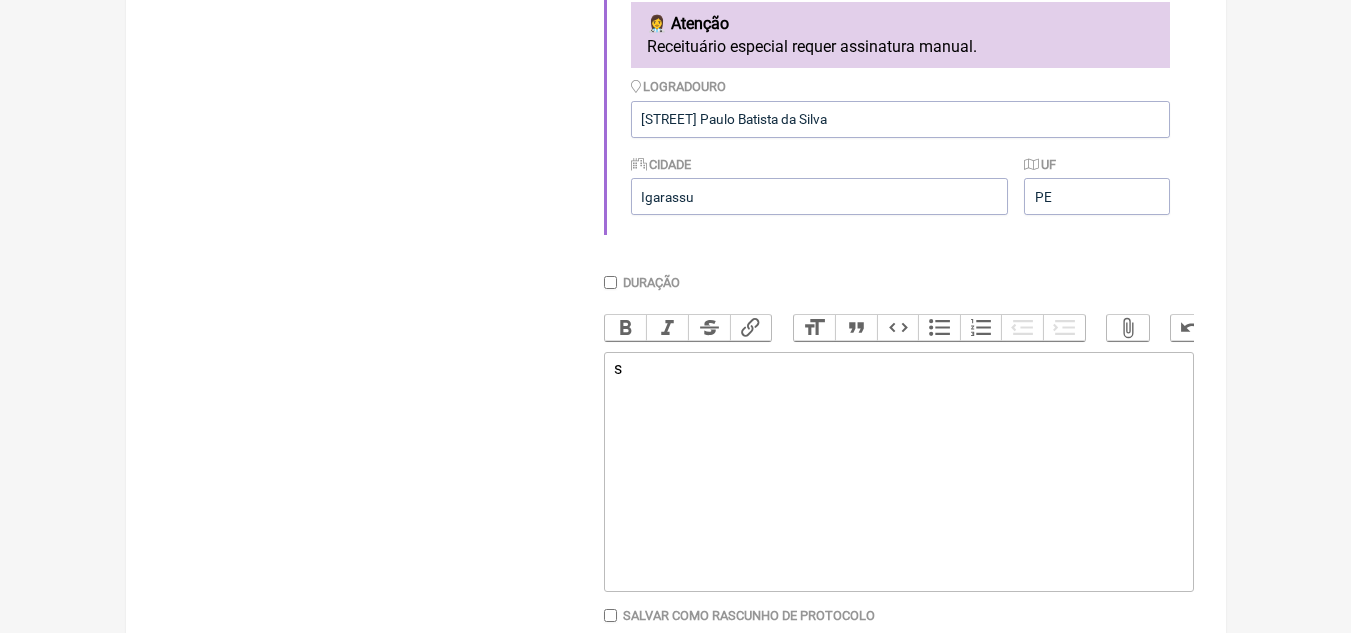 type on "<div>s</div>" 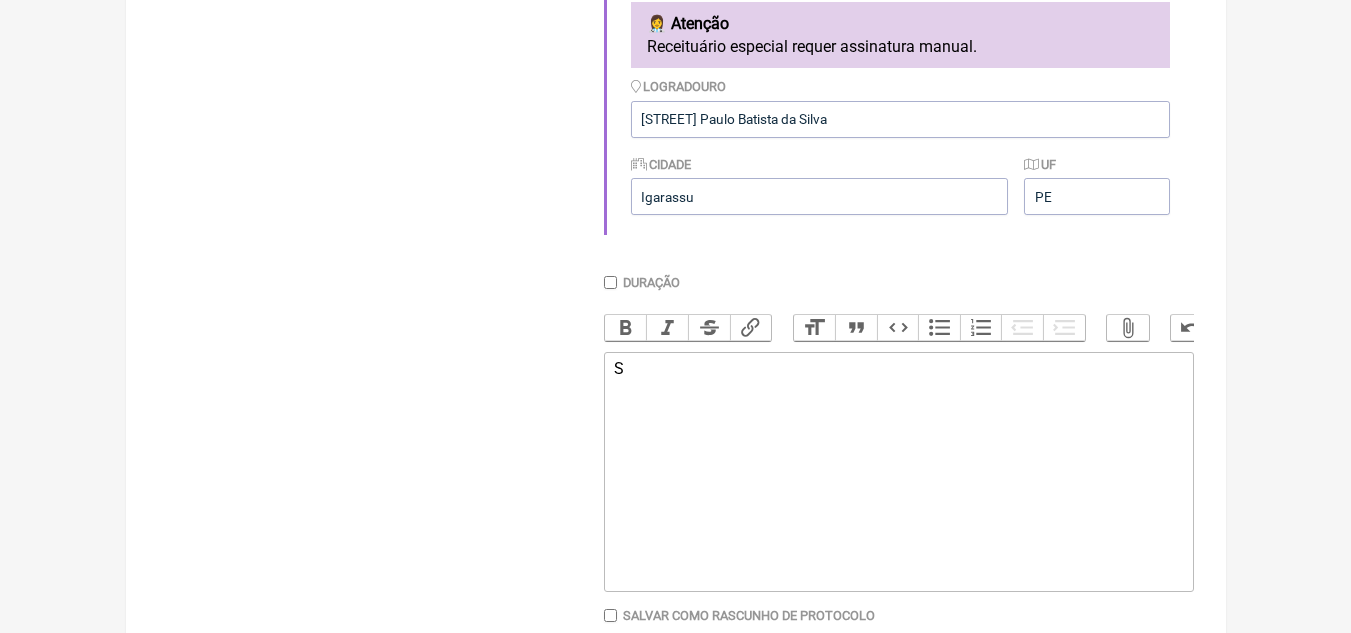 type on "<div>S</div>" 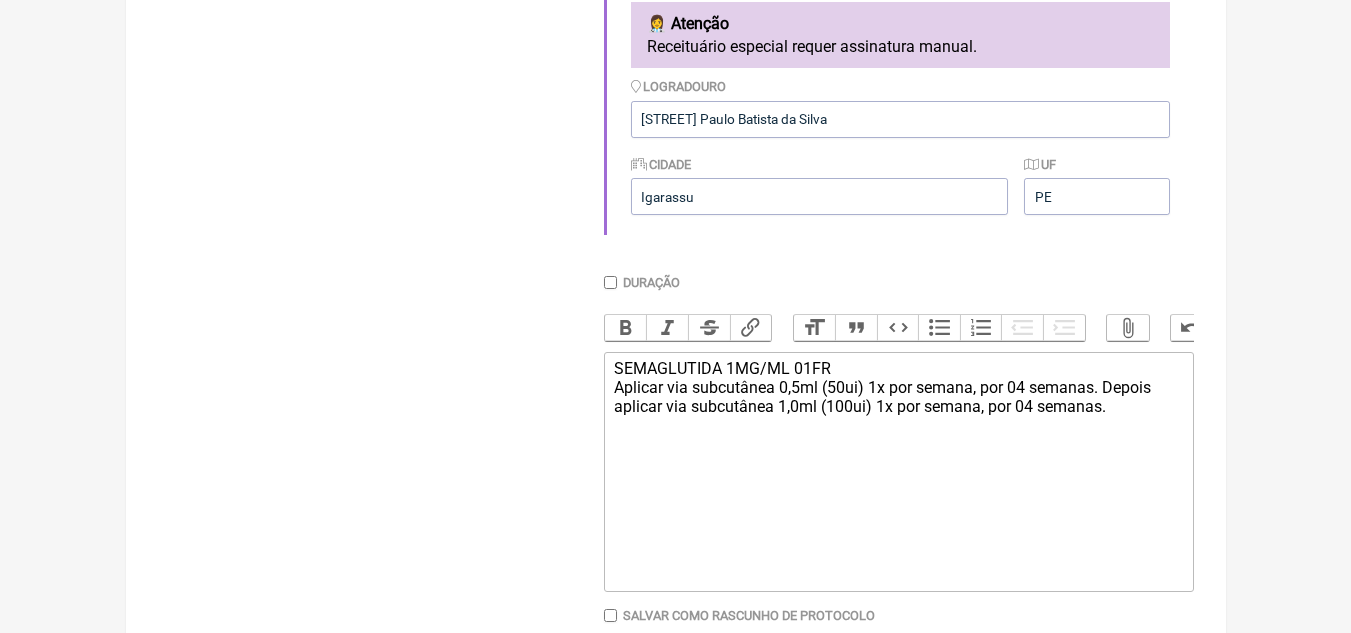 click on "SEMAGLUTIDA 1MG/ML 01FR Aplicar via subcutânea 0,5ml (50ui) 1x por semana, por 04 semanas. Depois aplicar via subcutânea 1,0ml (100ui) 1x por semana, por 04 semanas." at bounding box center (898, 387) 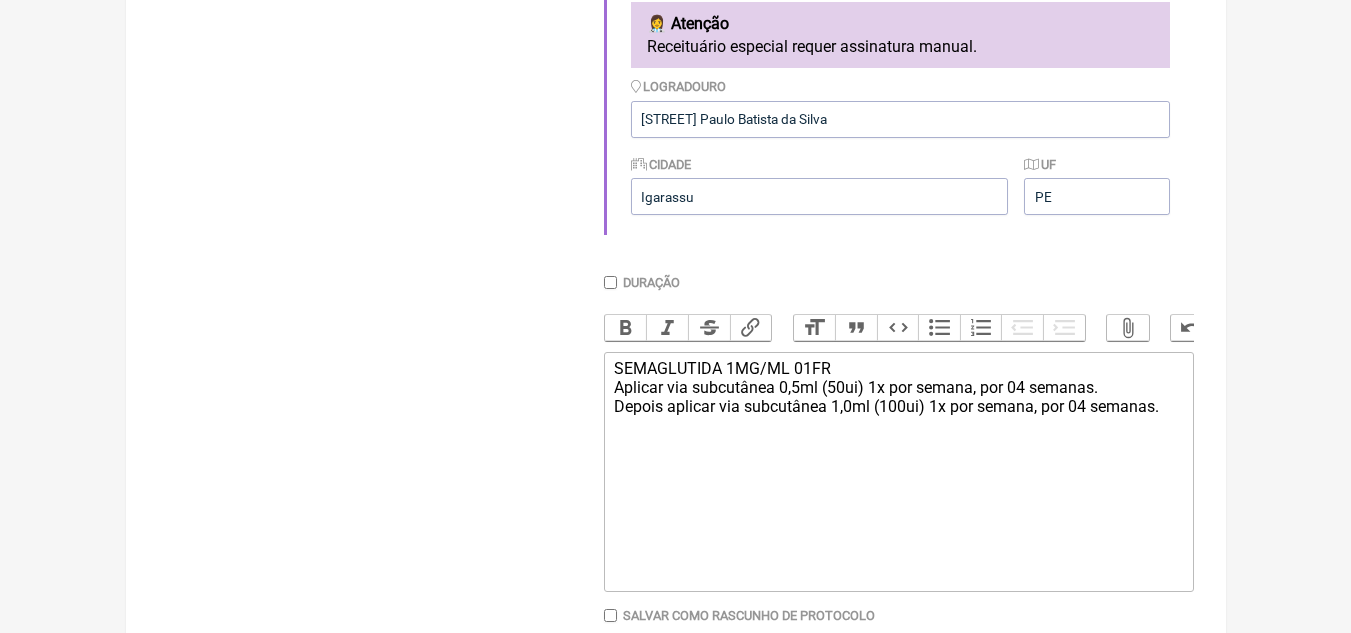type on "<div>SEMAGLUTIDA 1MG/ML 01FR<br>Aplicar via subcutânea 0,5ml (50ui) 1x por semana, por 04 semanas.&nbsp;<br>Depois aplicar via subcutânea 1,0ml (100ui) 1x por semana, por 04 semanas.&nbsp; &nbsp;</div>" 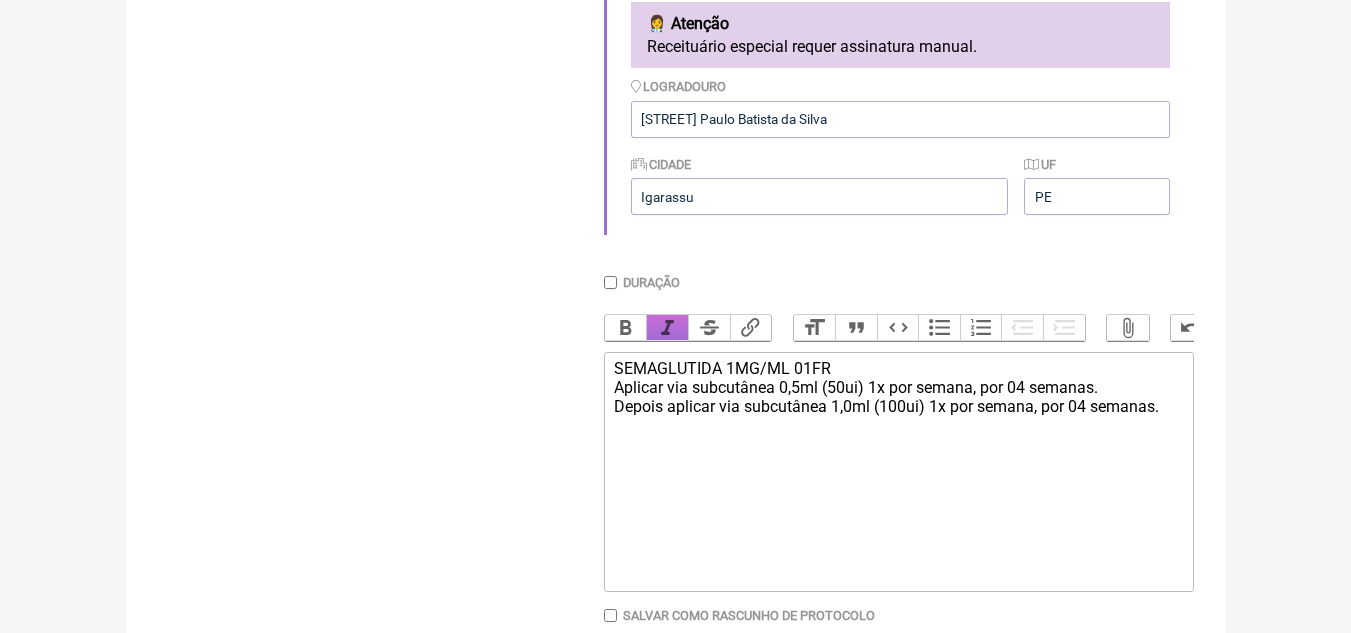 click on "Italic" at bounding box center [667, 328] 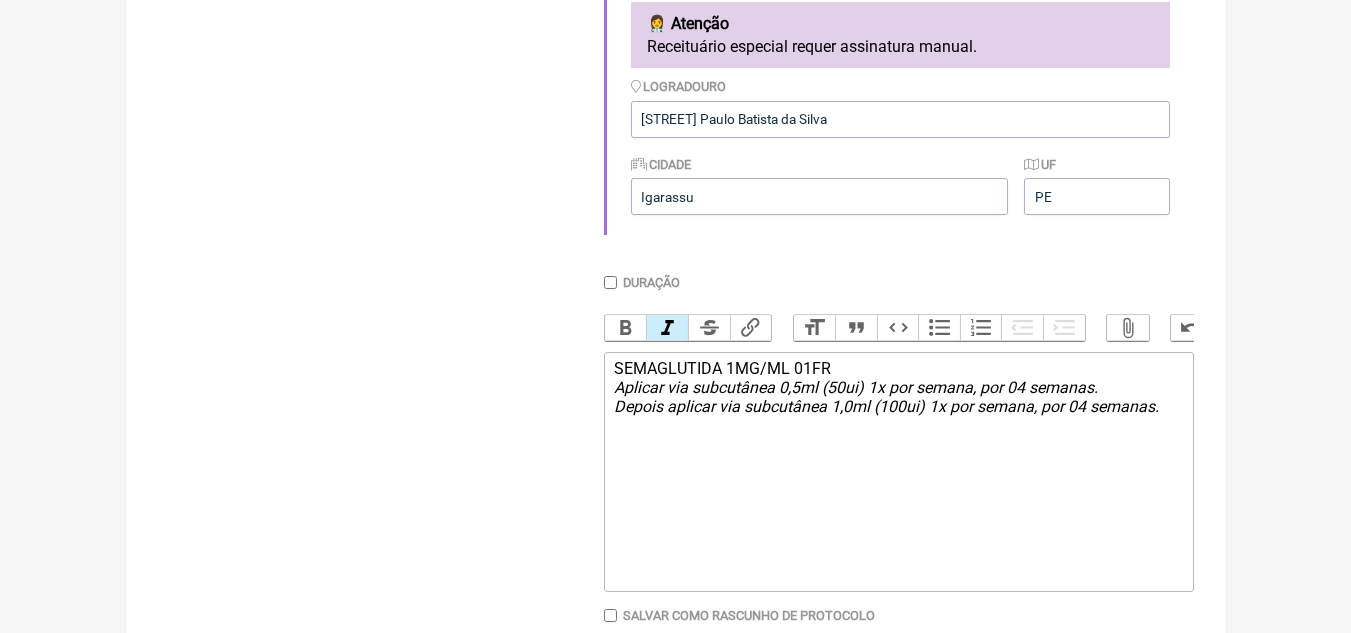 click on "SEMAGLUTIDA 1MG/ML 01FR AplicAR VIA SUBCUTÂNEA 0,5ML (50UI) 1X POR SEMANA, POR 04 SEMANAS. DEPOIS APLICAR VIA SUBCUTÂNEA 1,0ML (100UI) 1X POR SEMANA, POR 04 SEMANAS." at bounding box center (899, 472) 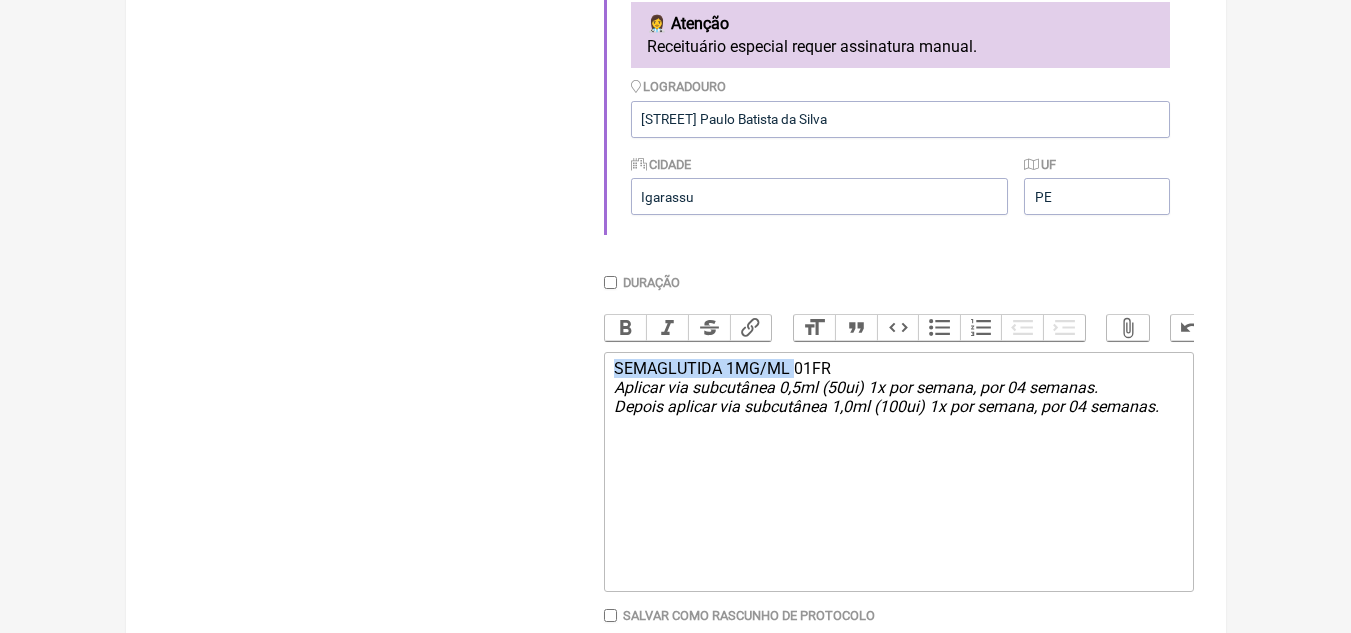 drag, startPoint x: 614, startPoint y: 379, endPoint x: 791, endPoint y: 385, distance: 177.10167 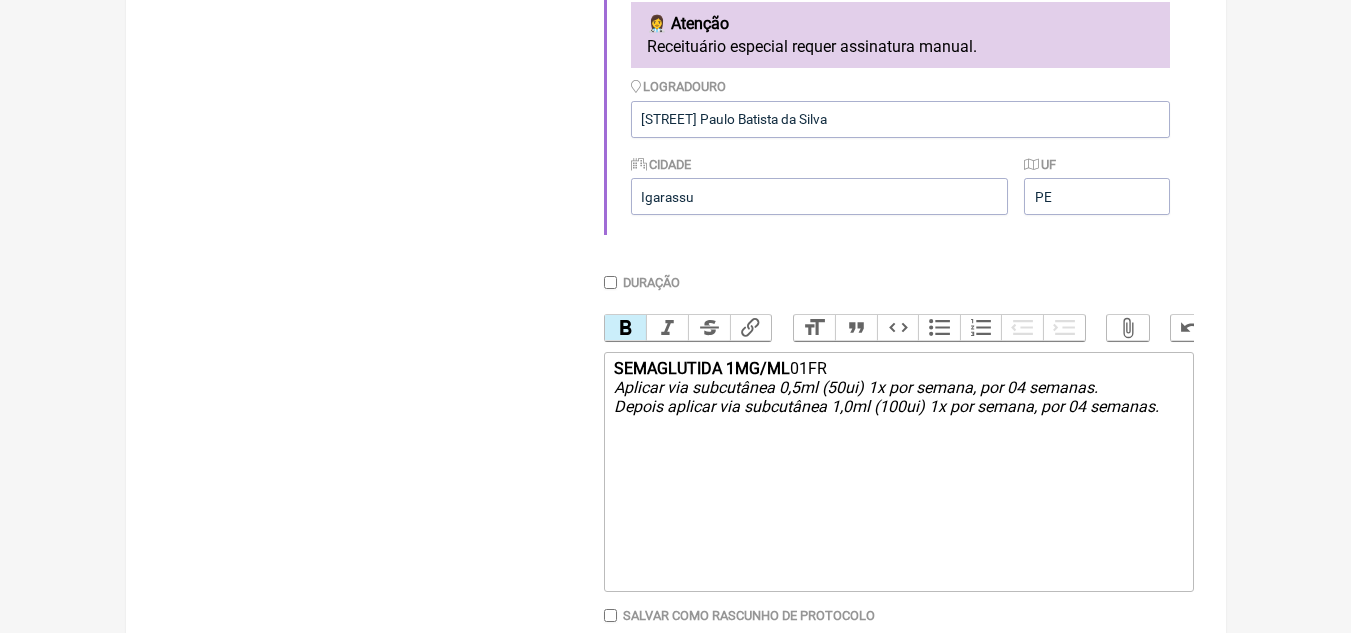 click on "Bold" at bounding box center (626, 328) 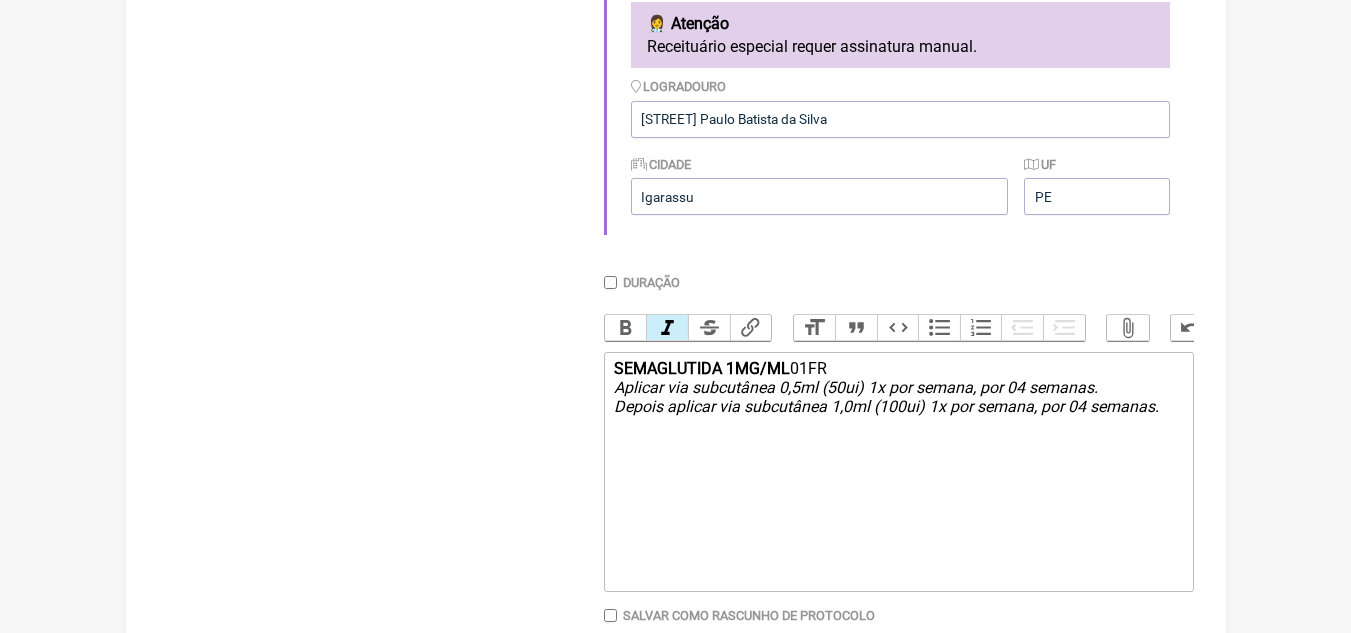 scroll, scrollTop: 716, scrollLeft: 0, axis: vertical 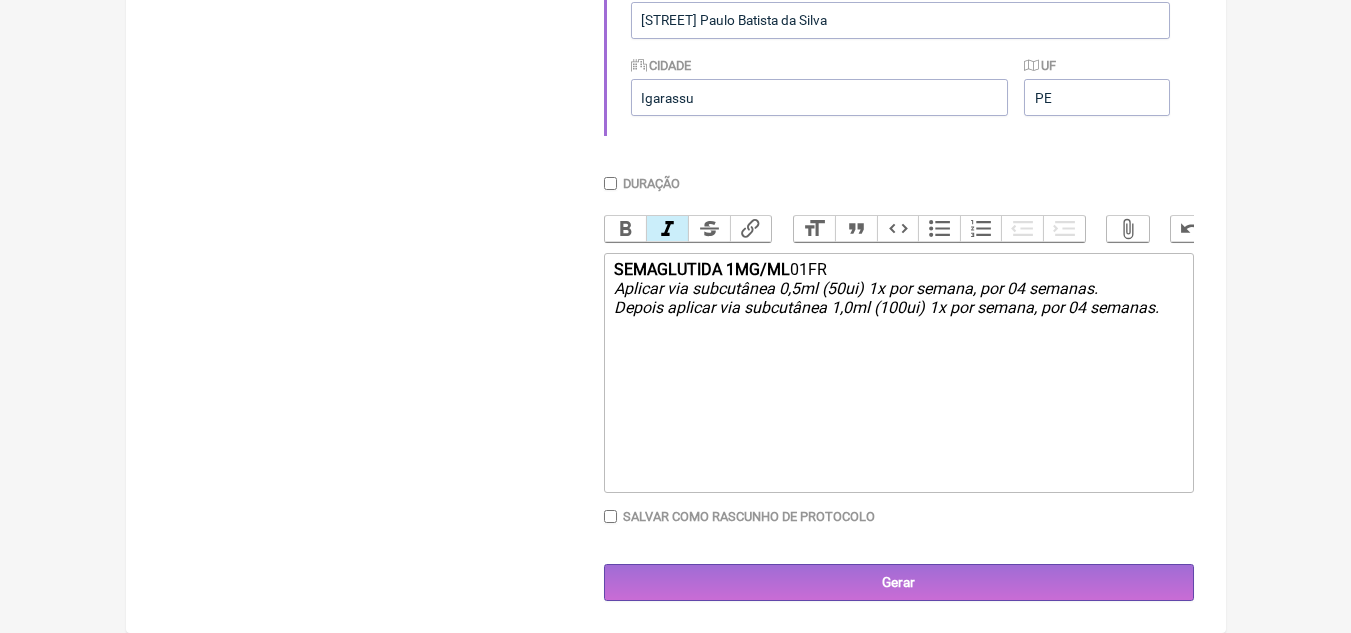click on "Salvar como rascunho de Protocolo" at bounding box center (899, 183) 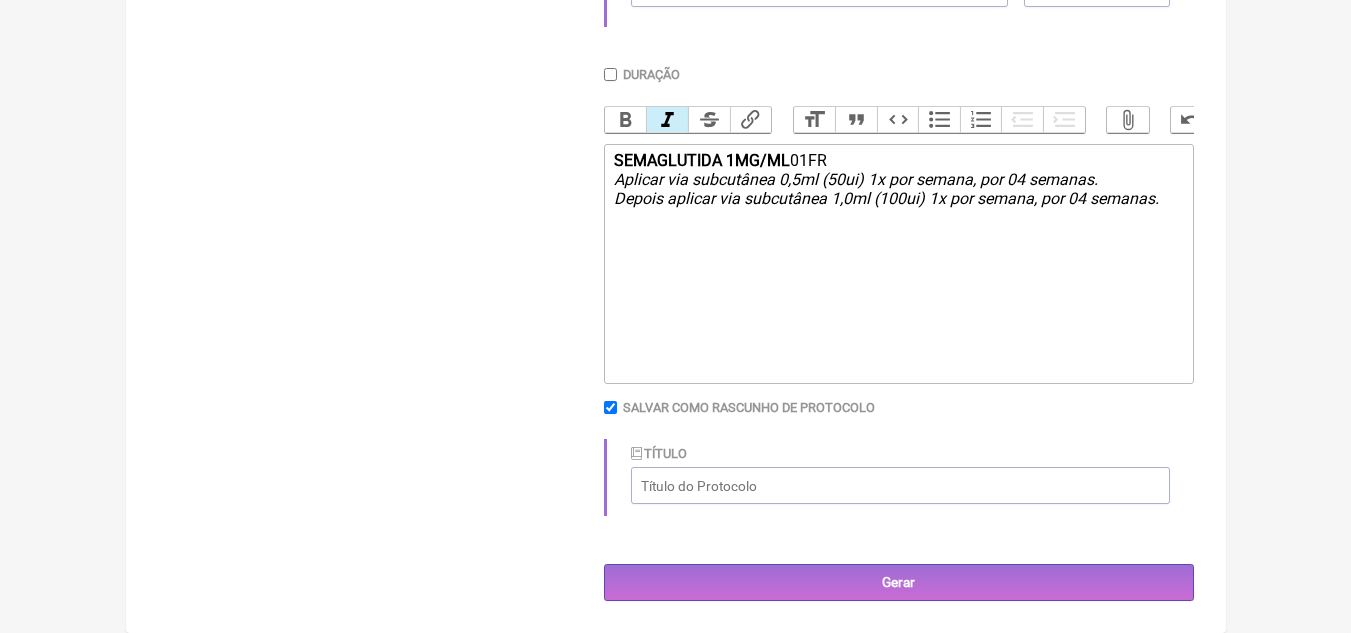 scroll, scrollTop: 825, scrollLeft: 0, axis: vertical 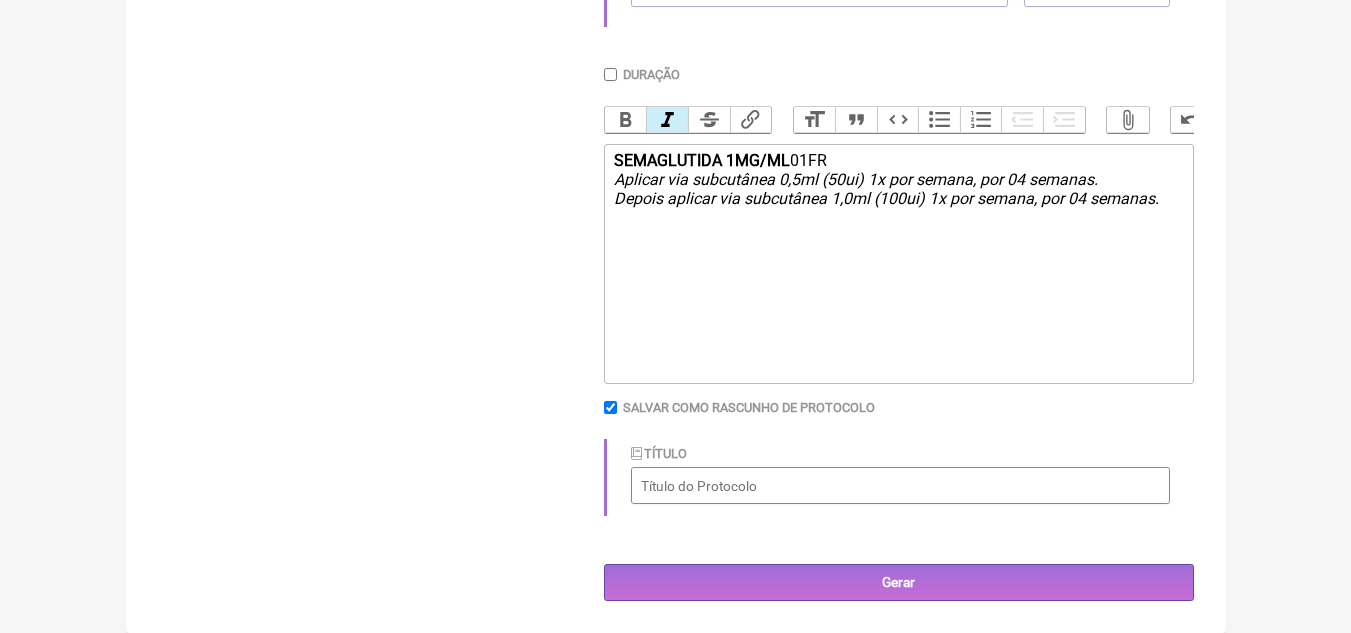 click on "Título" at bounding box center (900, 485) 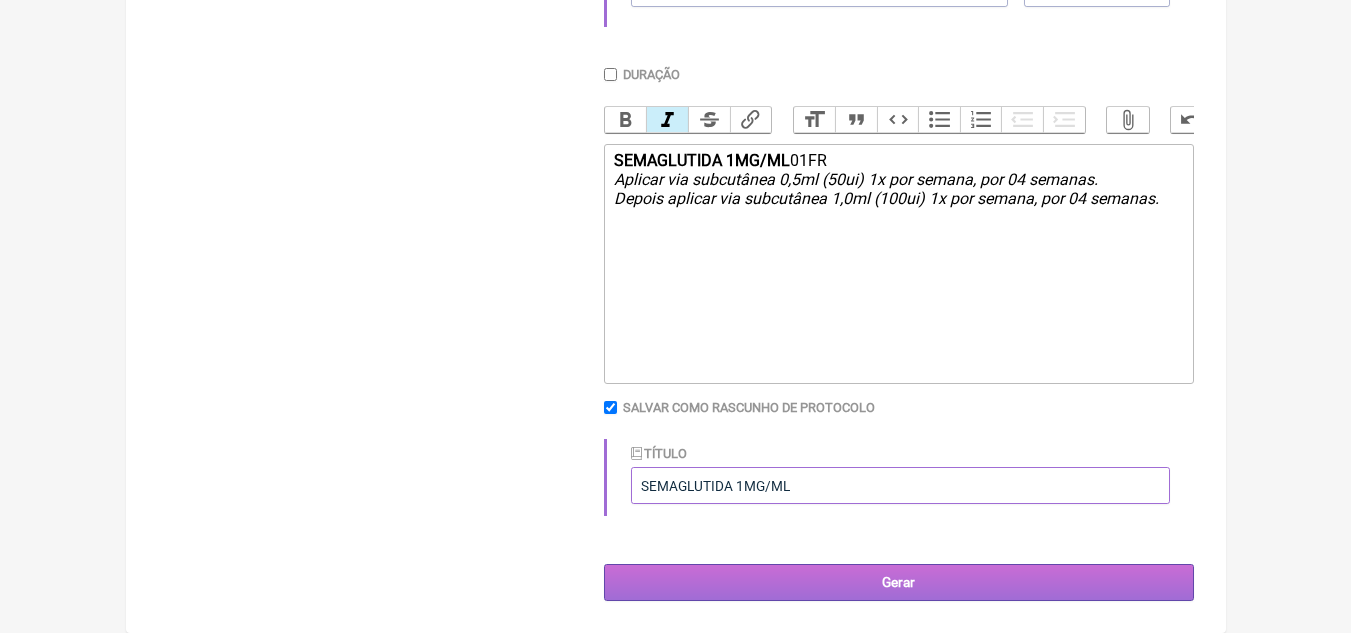 type on "SEMAGLUTIDA 1MG/ML" 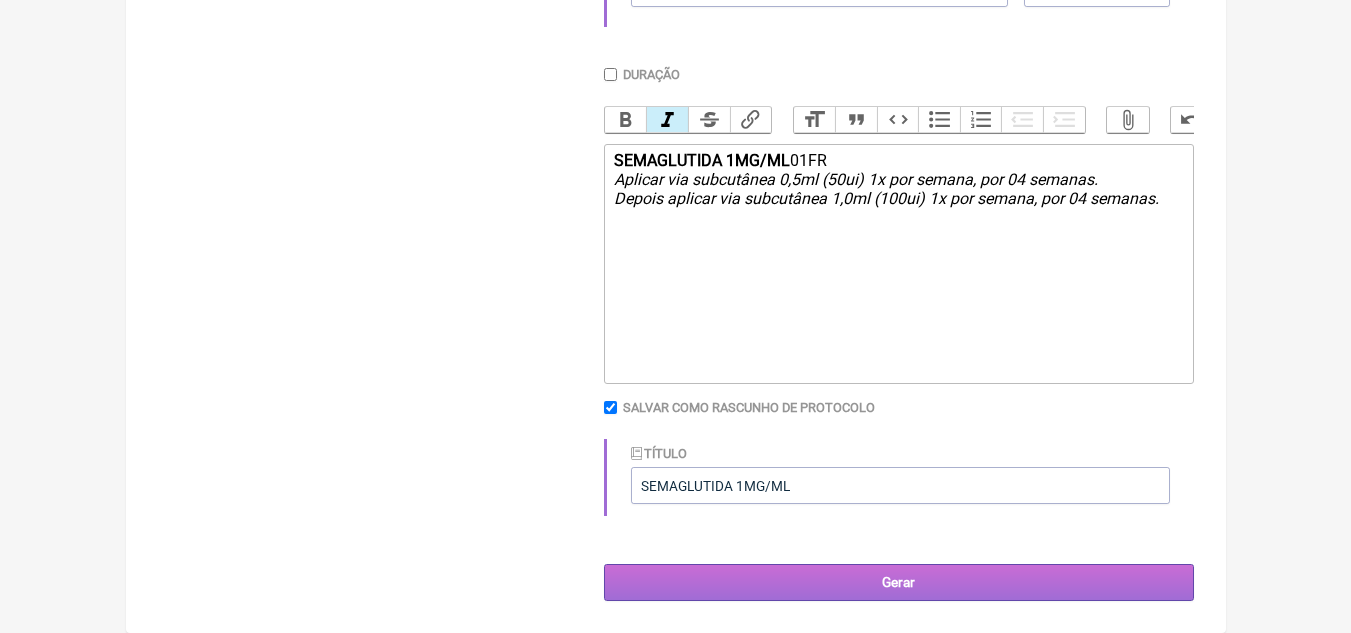 click on "Gerar" at bounding box center (899, 582) 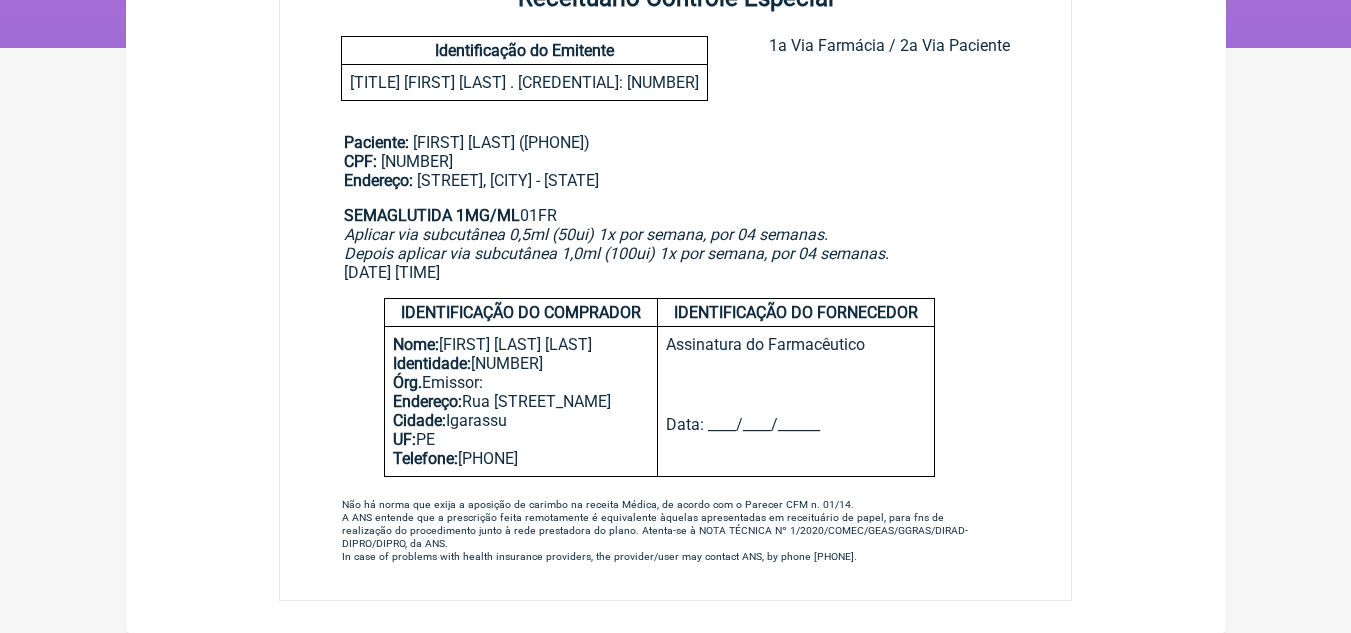 scroll, scrollTop: 0, scrollLeft: 0, axis: both 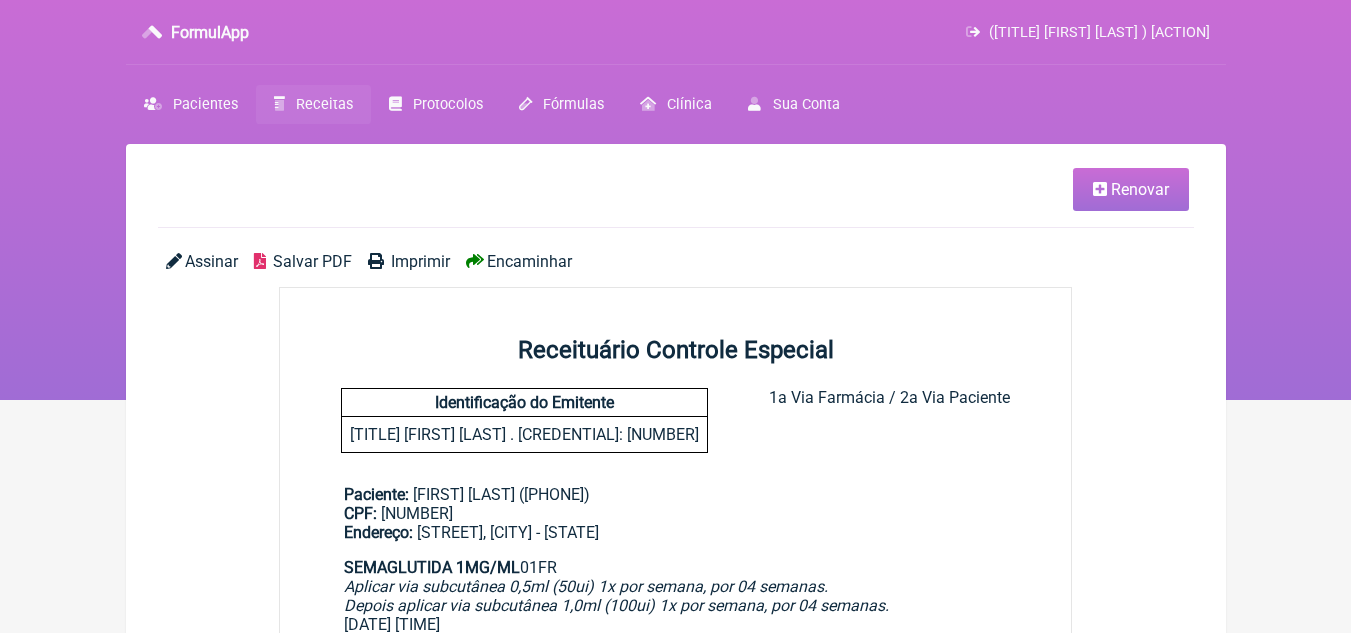click on "Salvar PDF" at bounding box center [312, 261] 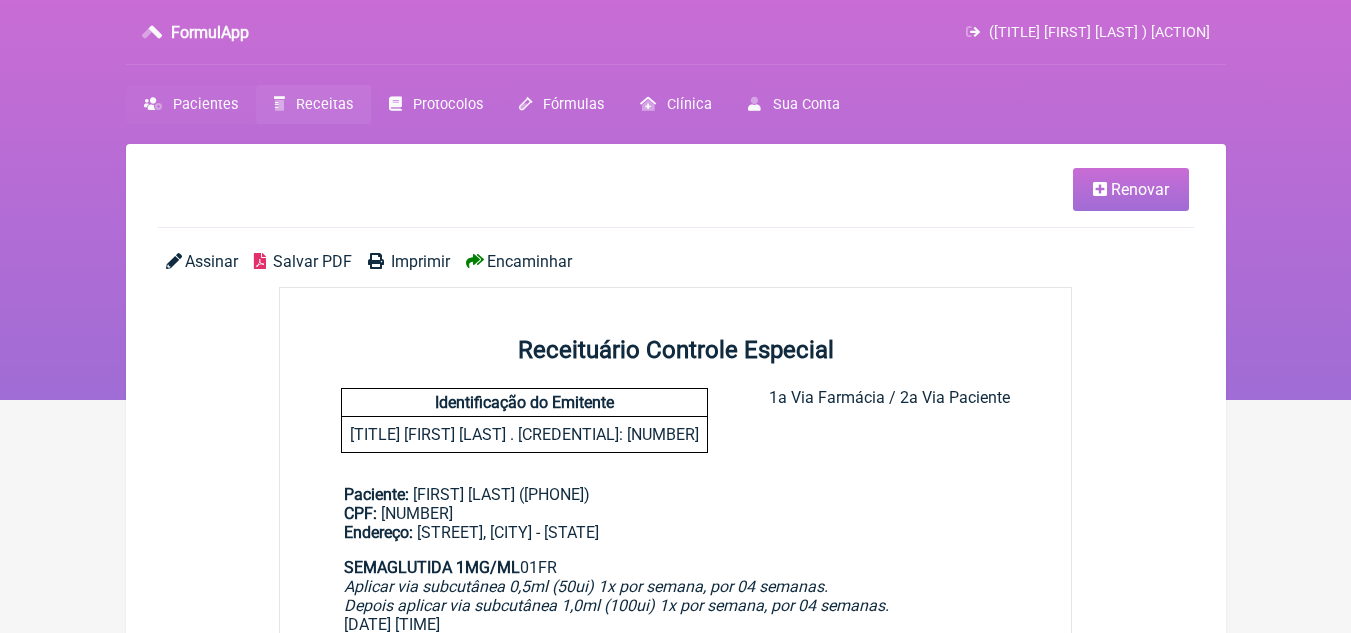 click on "Pacientes" at bounding box center (191, 104) 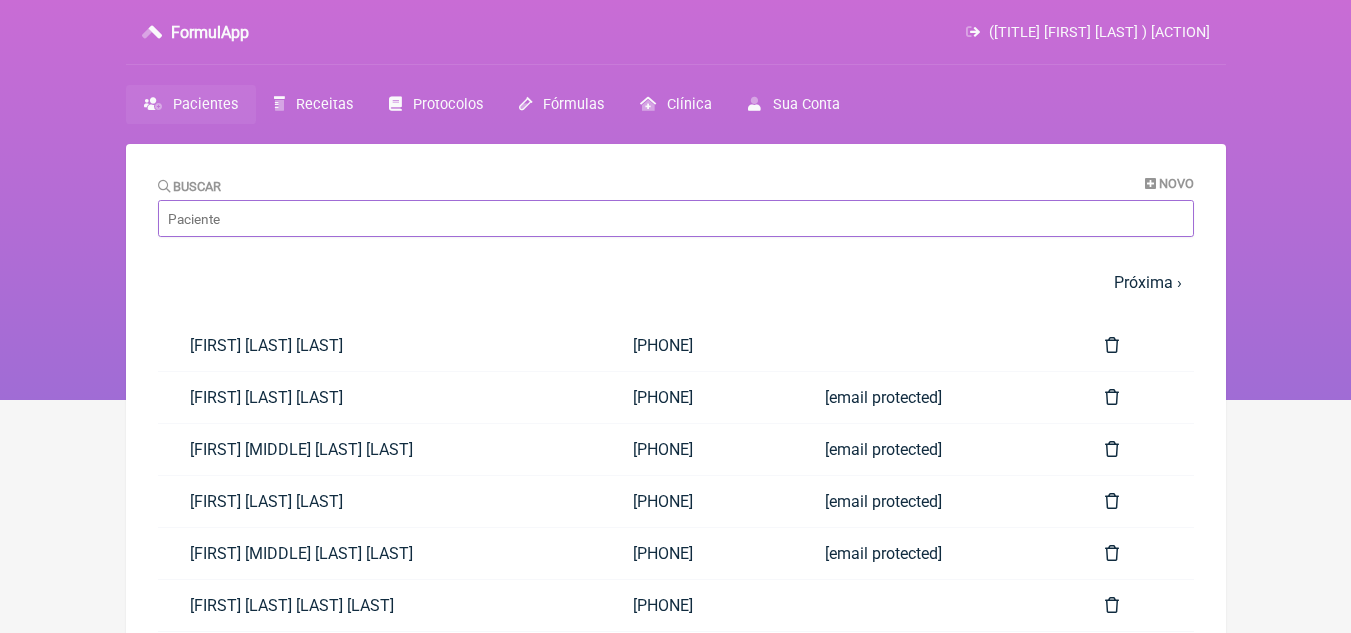 click on "Buscar" at bounding box center [676, 218] 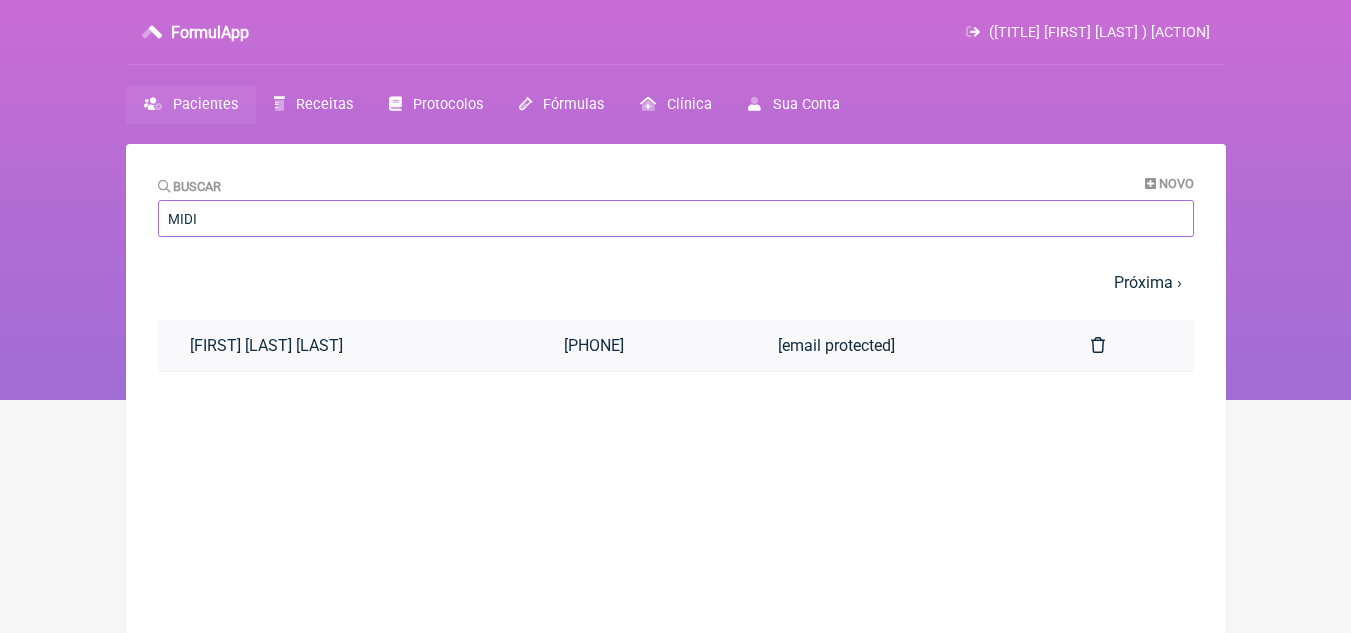 type on "MIDI" 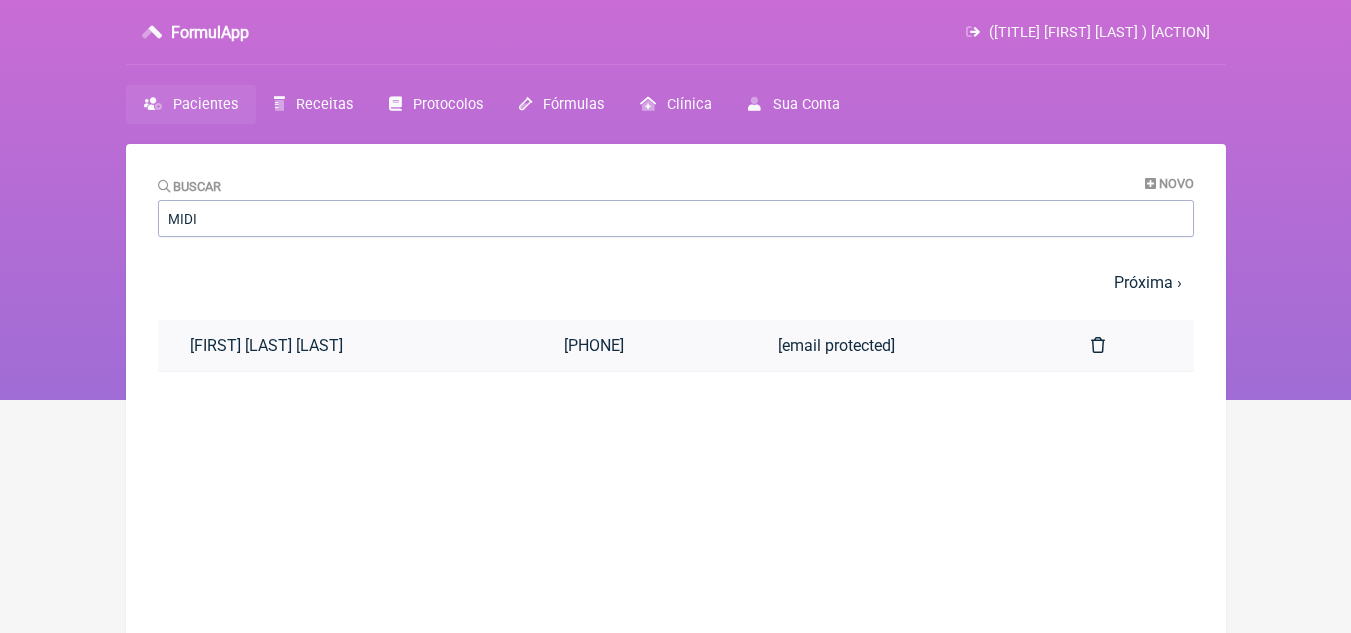 click on "[FIRST] [LAST] [LAST]" at bounding box center (345, 345) 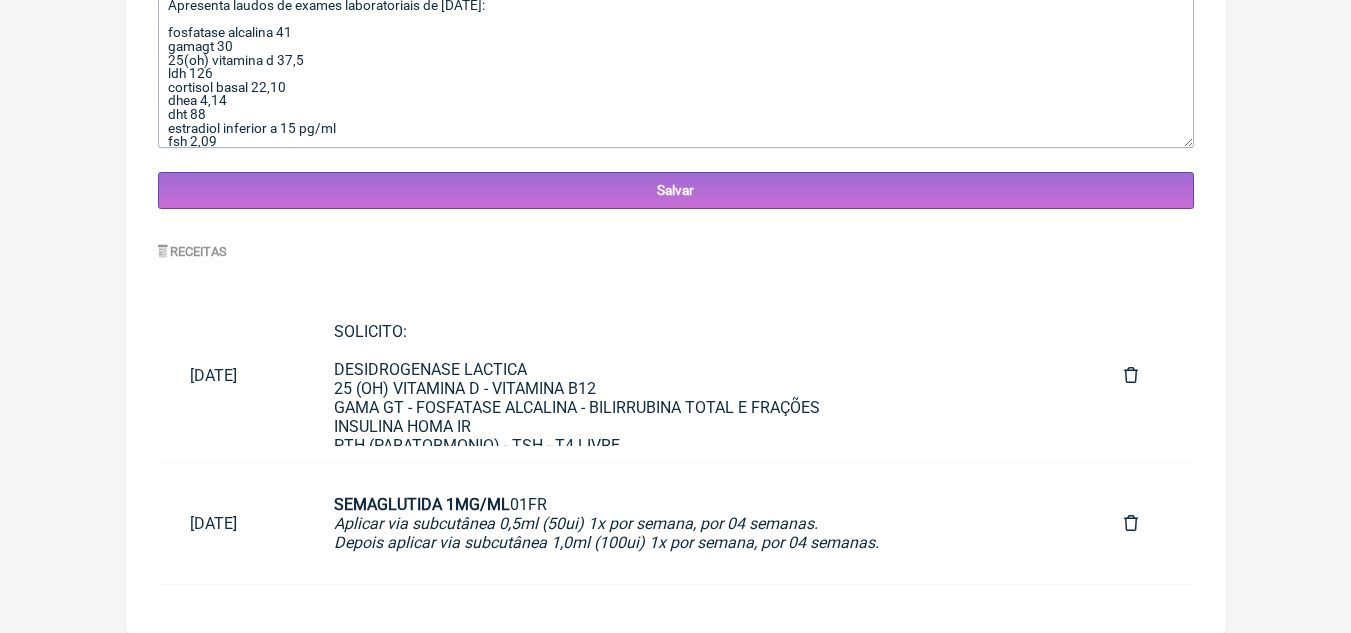 scroll, scrollTop: 681, scrollLeft: 0, axis: vertical 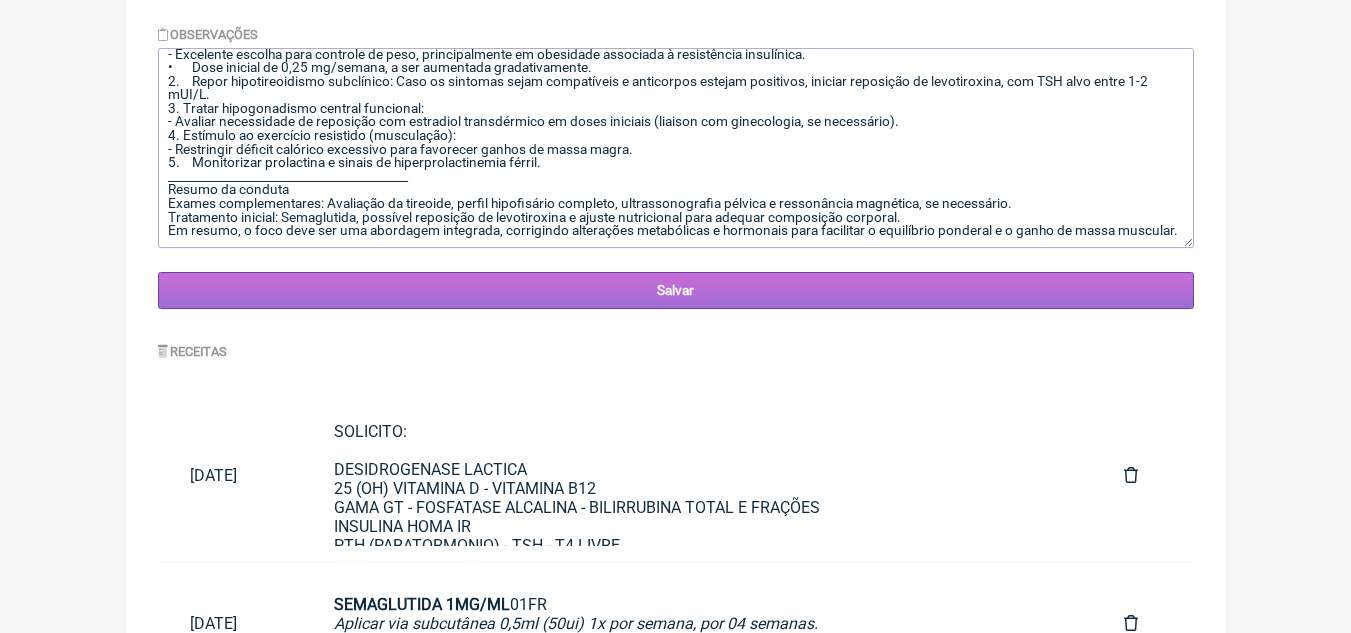 click on "Salvar" at bounding box center [676, 290] 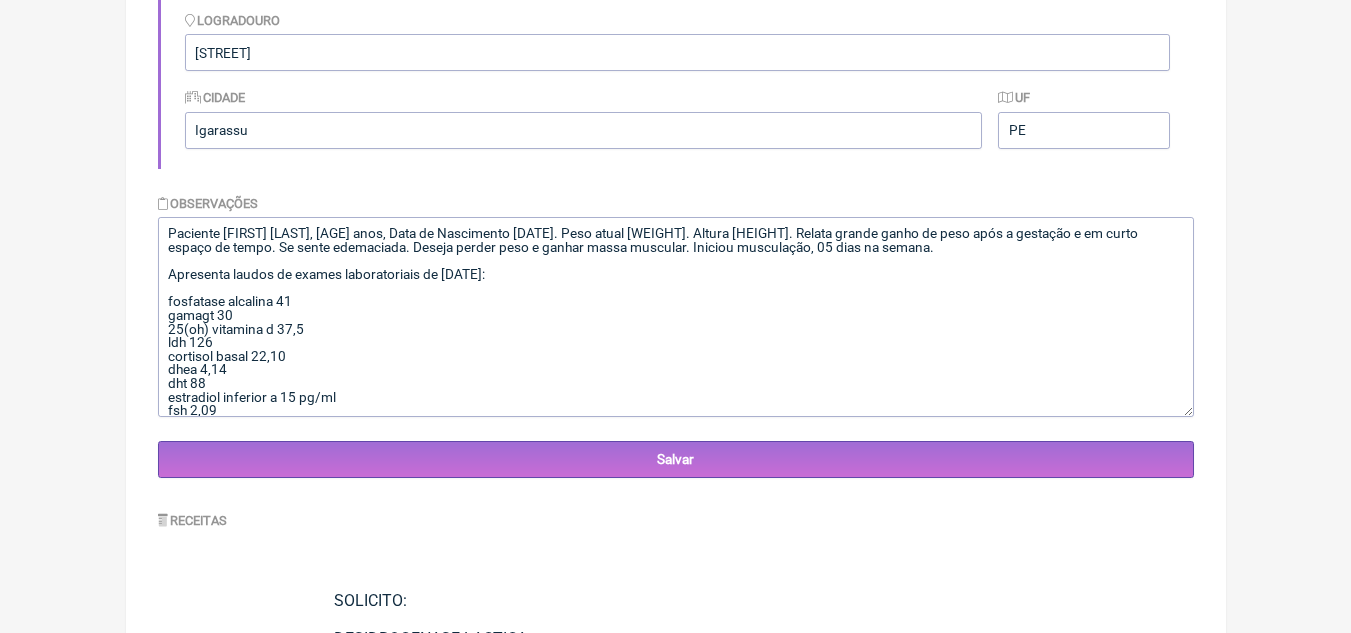 scroll, scrollTop: 600, scrollLeft: 0, axis: vertical 